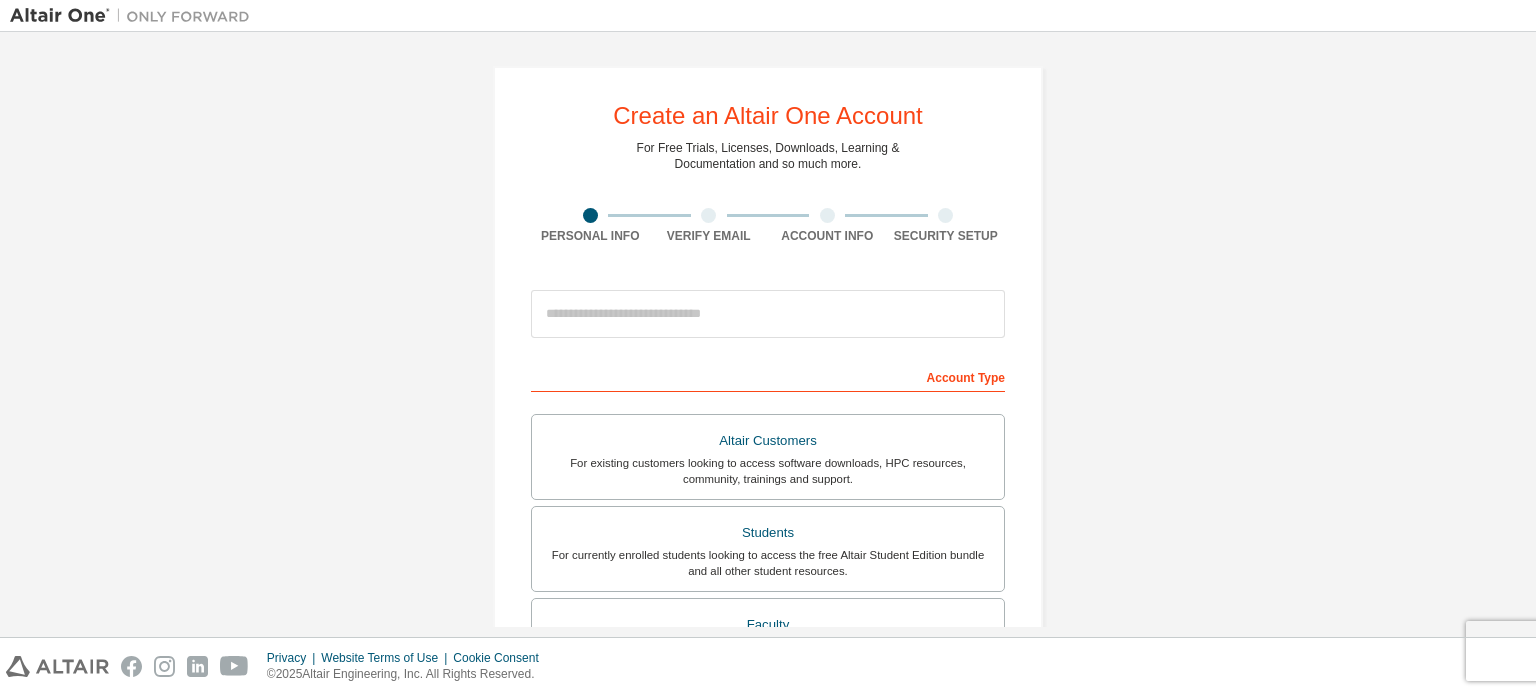 scroll, scrollTop: 0, scrollLeft: 0, axis: both 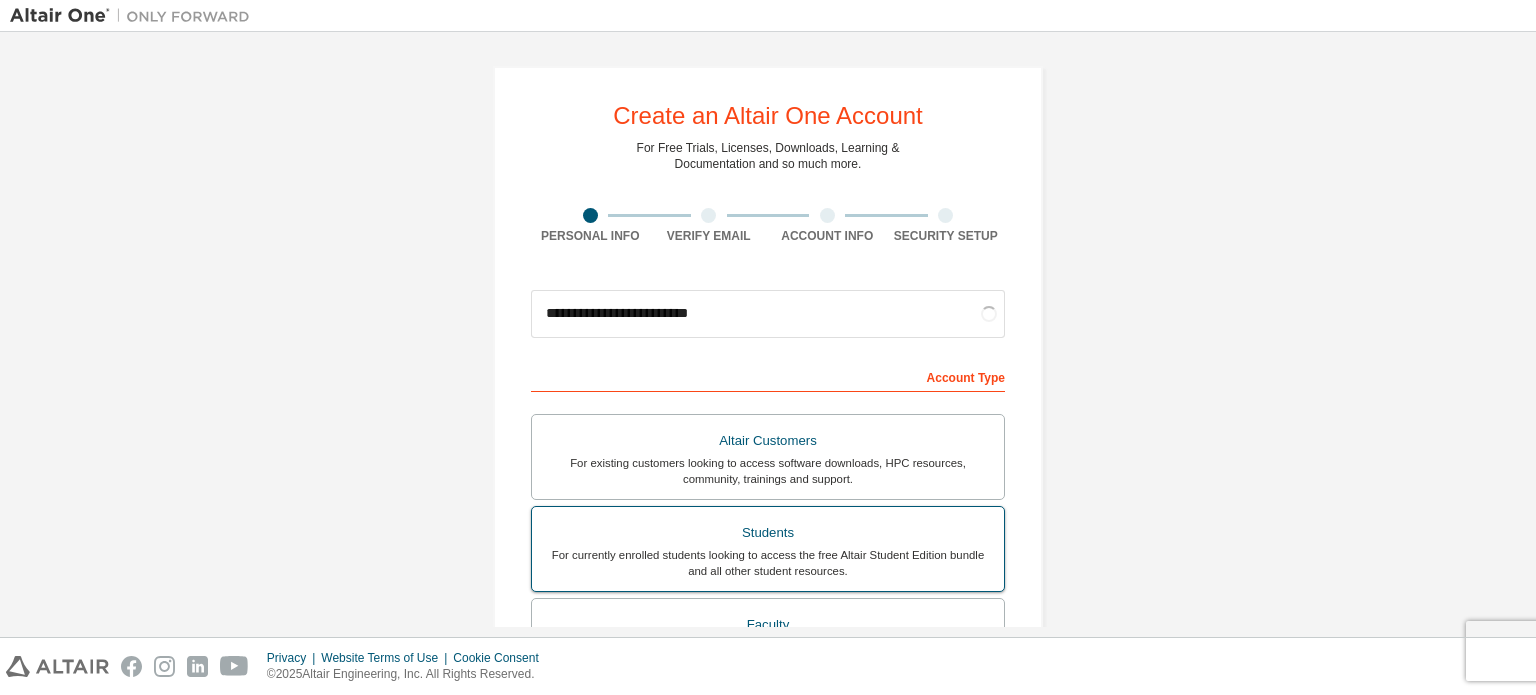 click on "For currently enrolled students looking to access the free Altair Student Edition bundle and all other student resources." at bounding box center (768, 563) 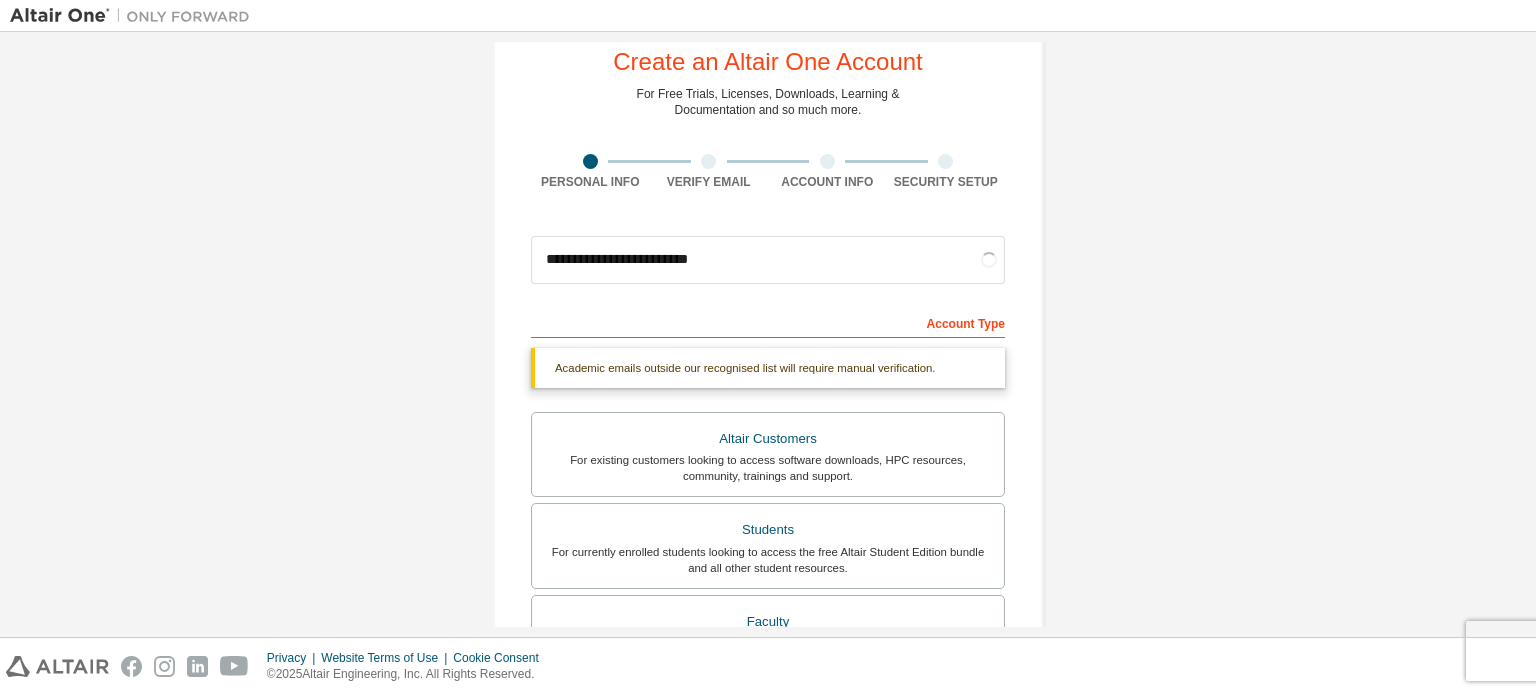 scroll, scrollTop: 100, scrollLeft: 0, axis: vertical 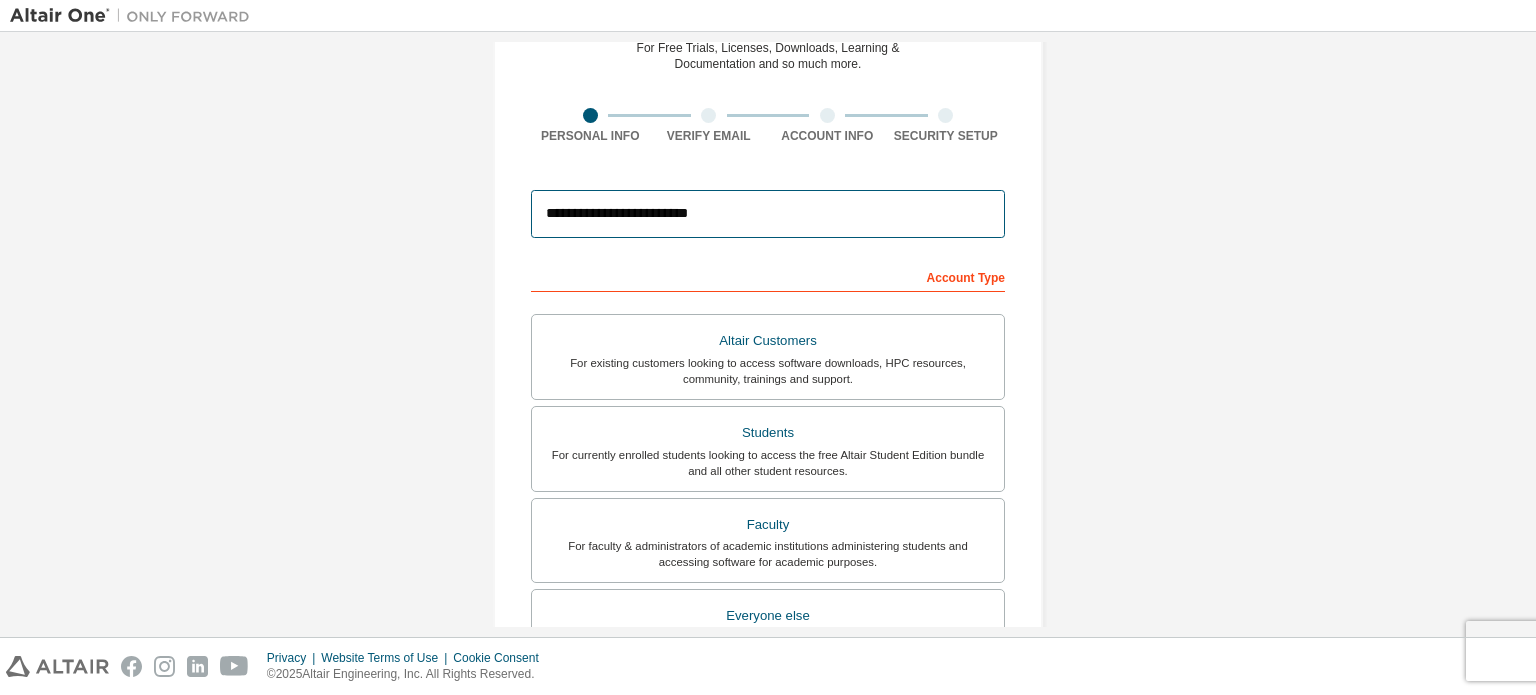 click on "**********" at bounding box center [768, 214] 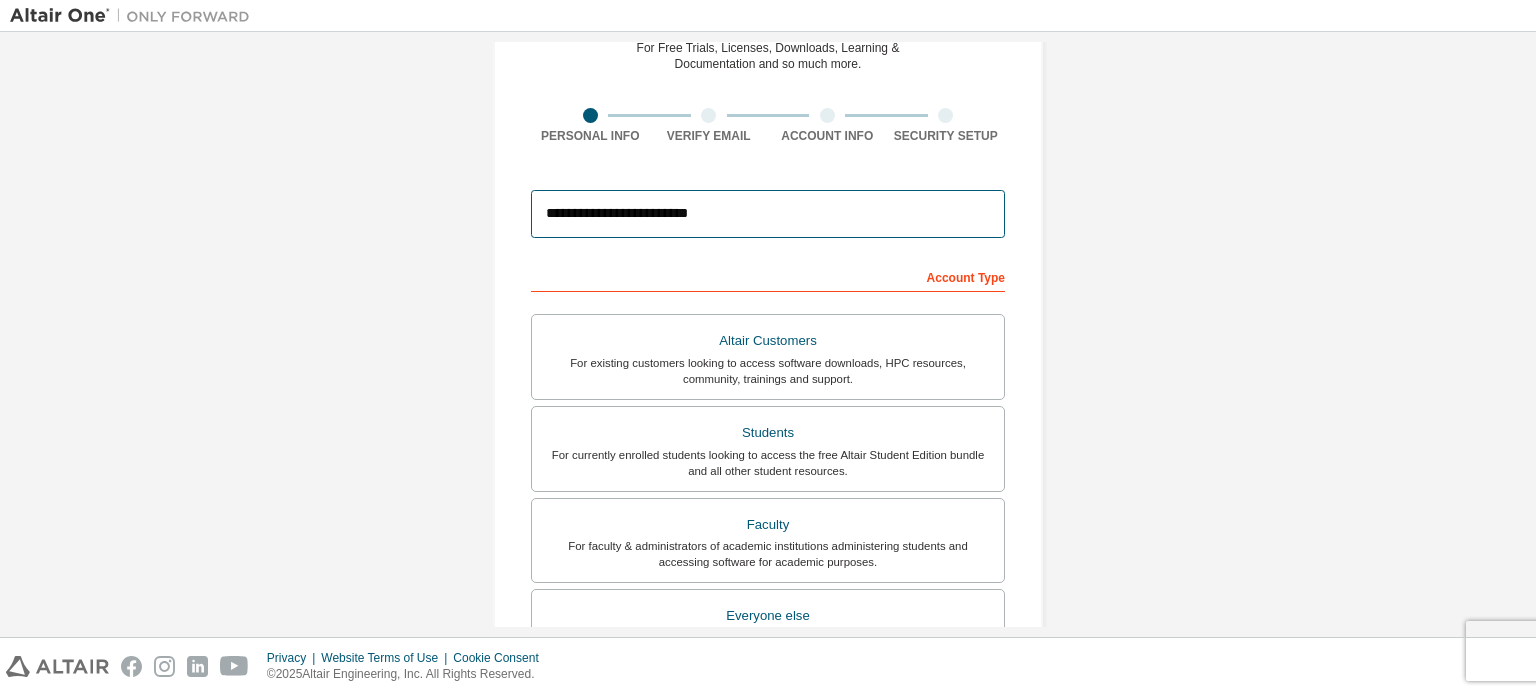 click on "**********" at bounding box center [768, 214] 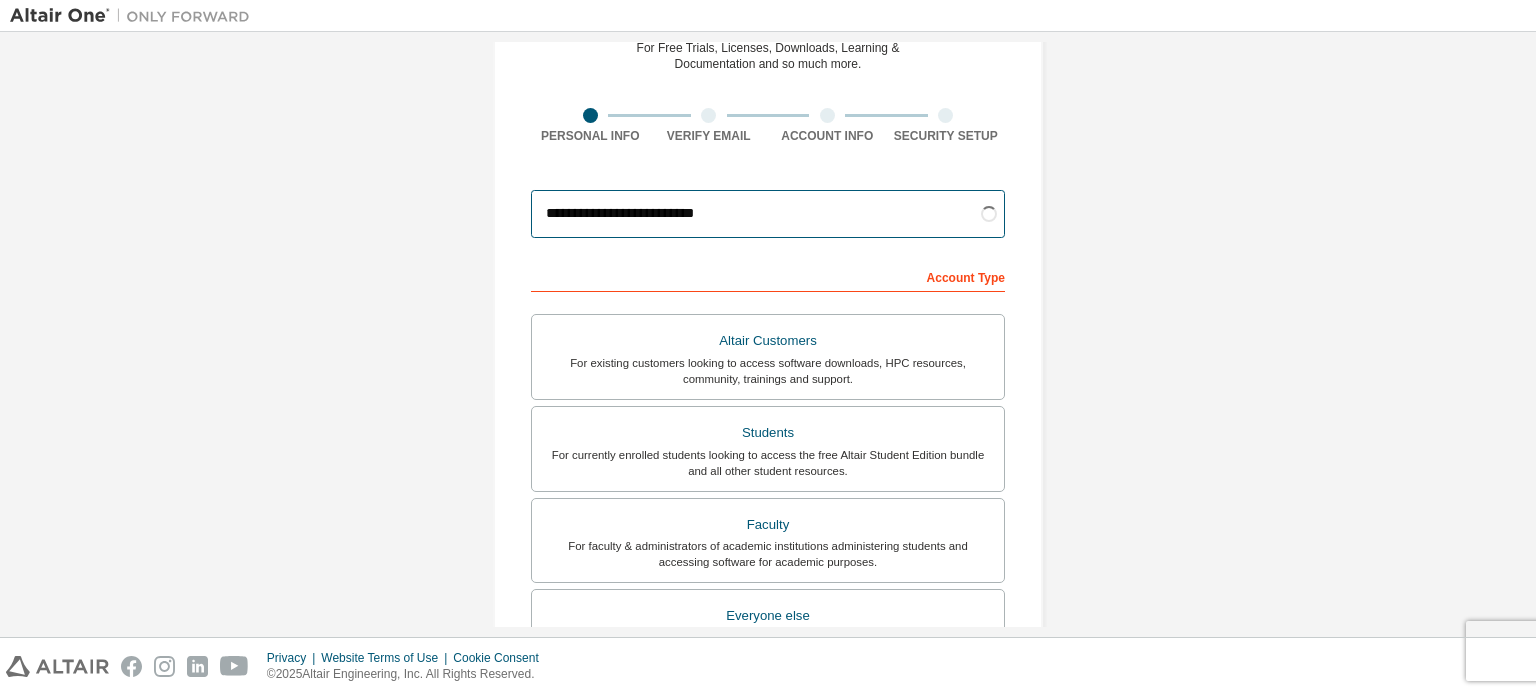 click on "**********" at bounding box center [768, 214] 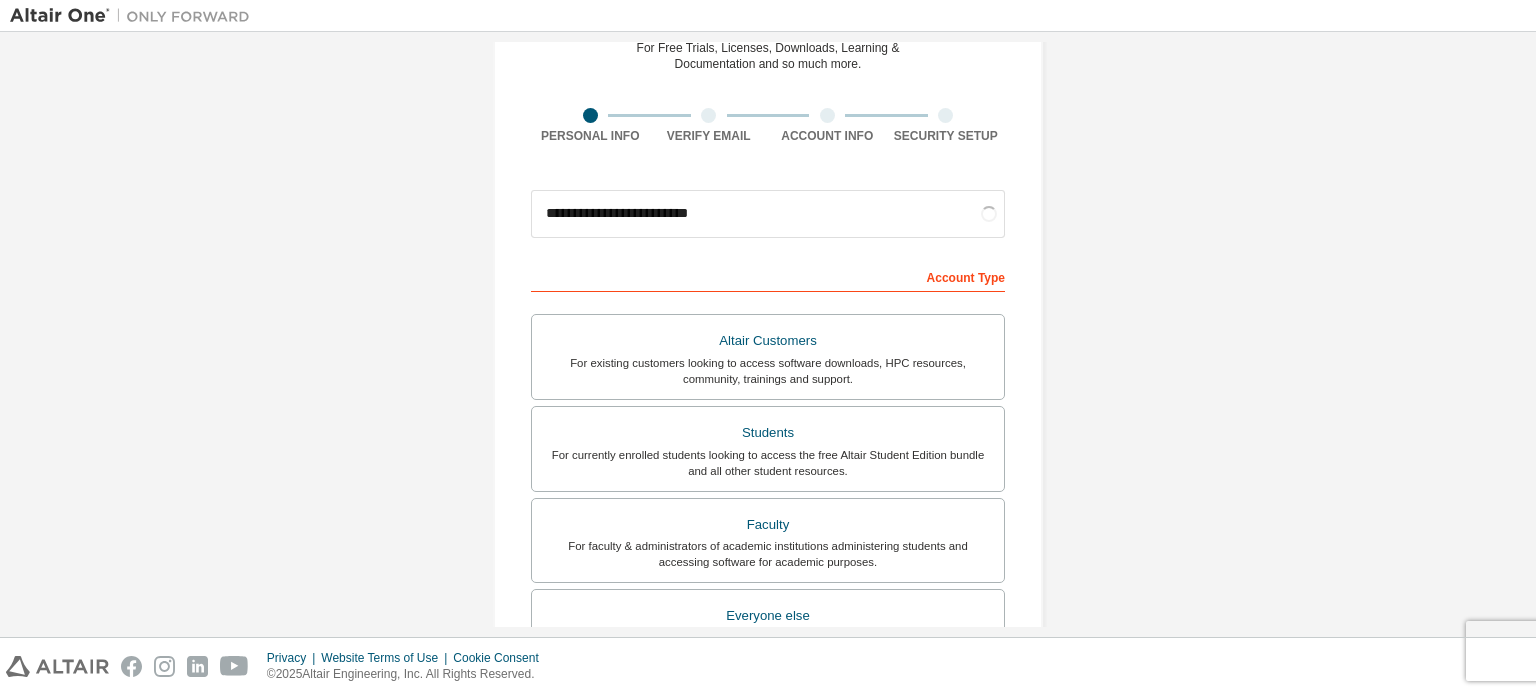 click on "**********" at bounding box center (768, 471) 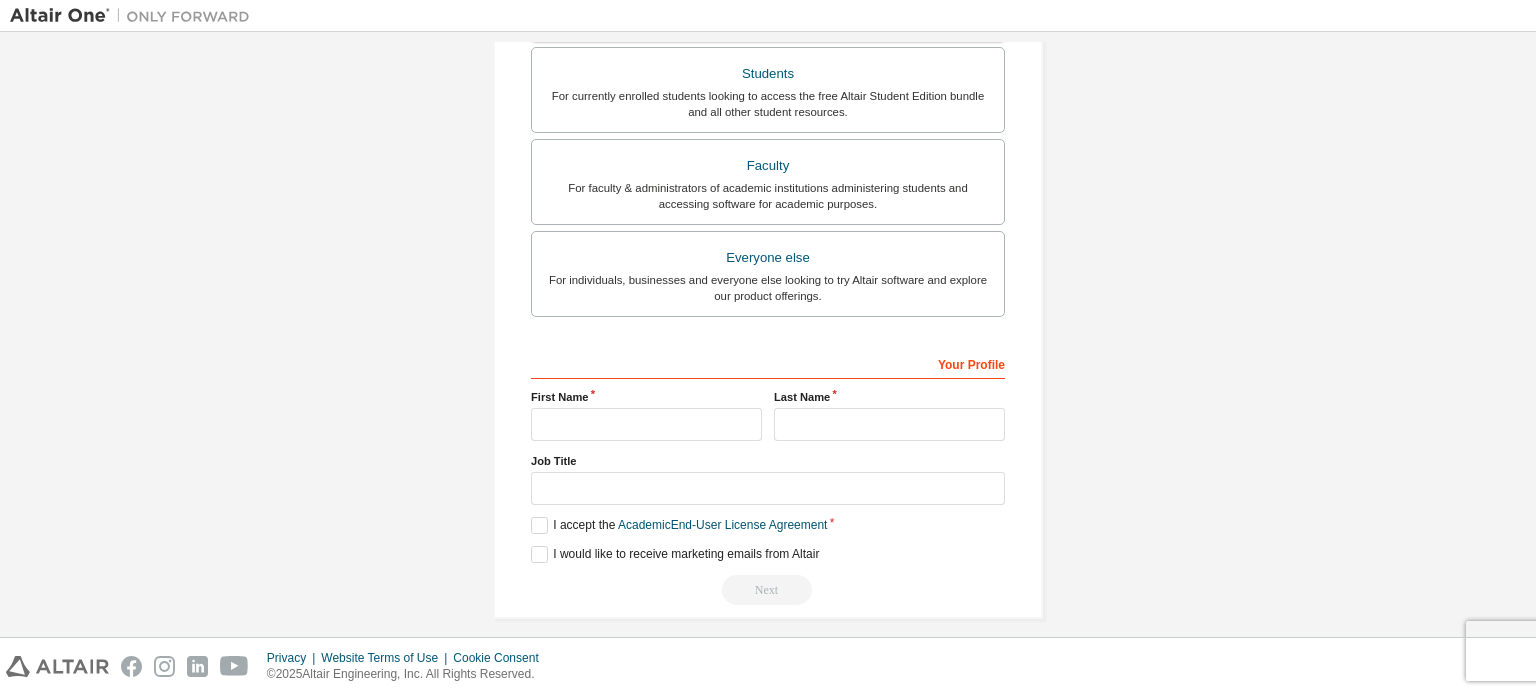 scroll, scrollTop: 521, scrollLeft: 0, axis: vertical 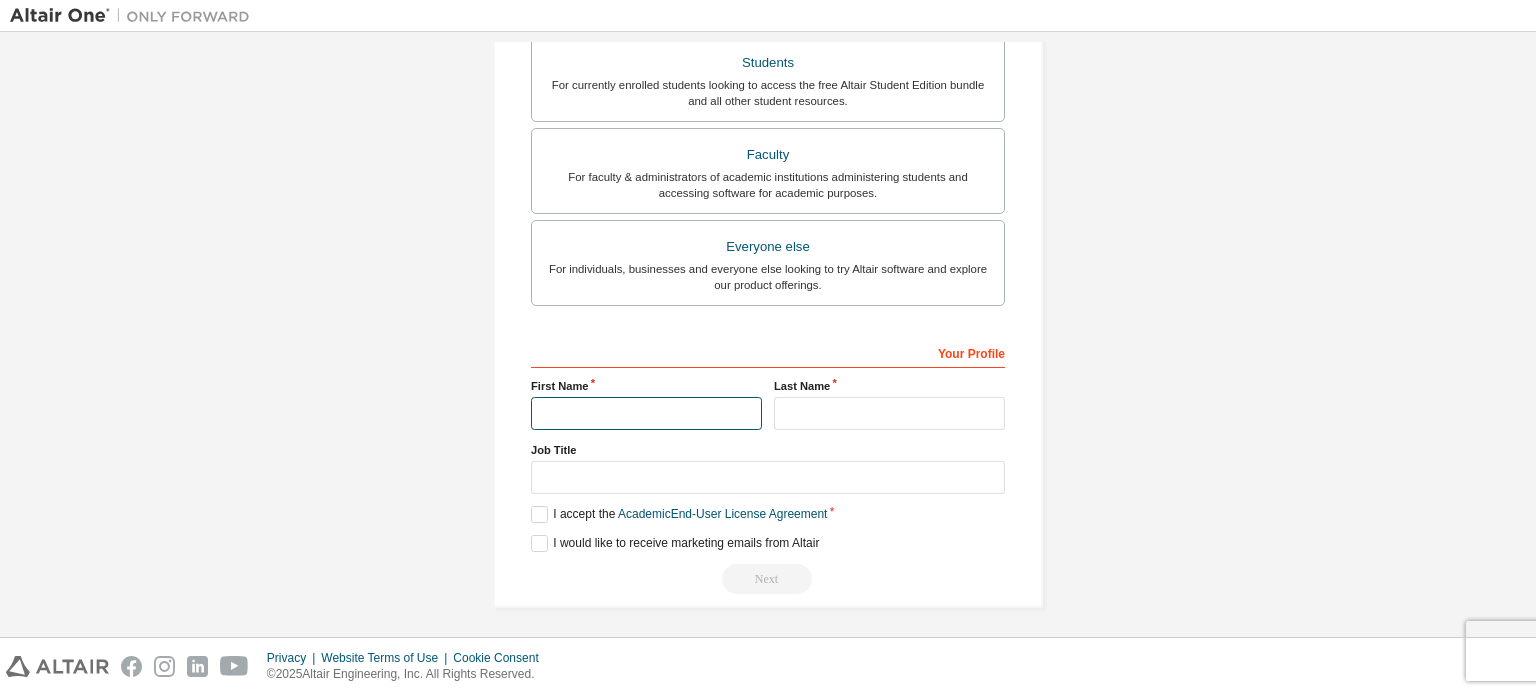 click at bounding box center (646, 413) 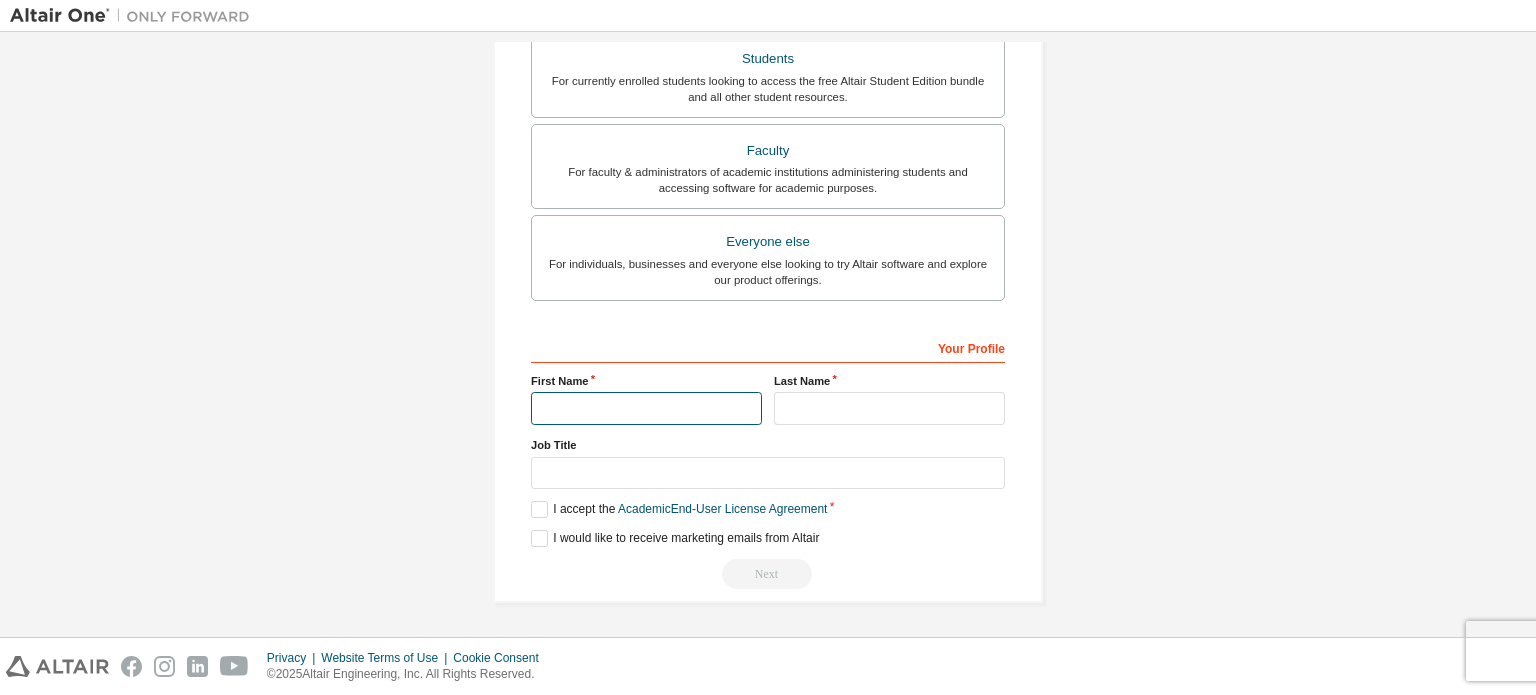 scroll, scrollTop: 469, scrollLeft: 0, axis: vertical 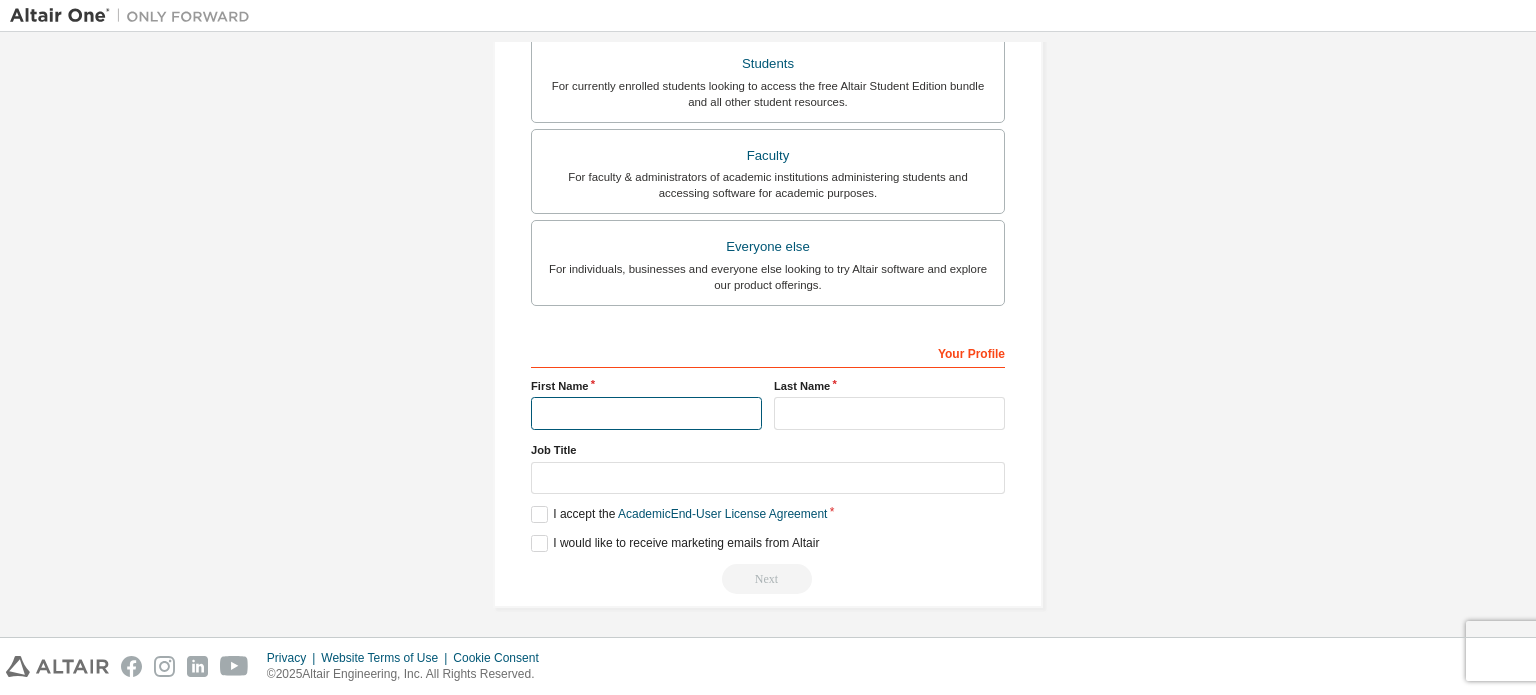 type on "*****" 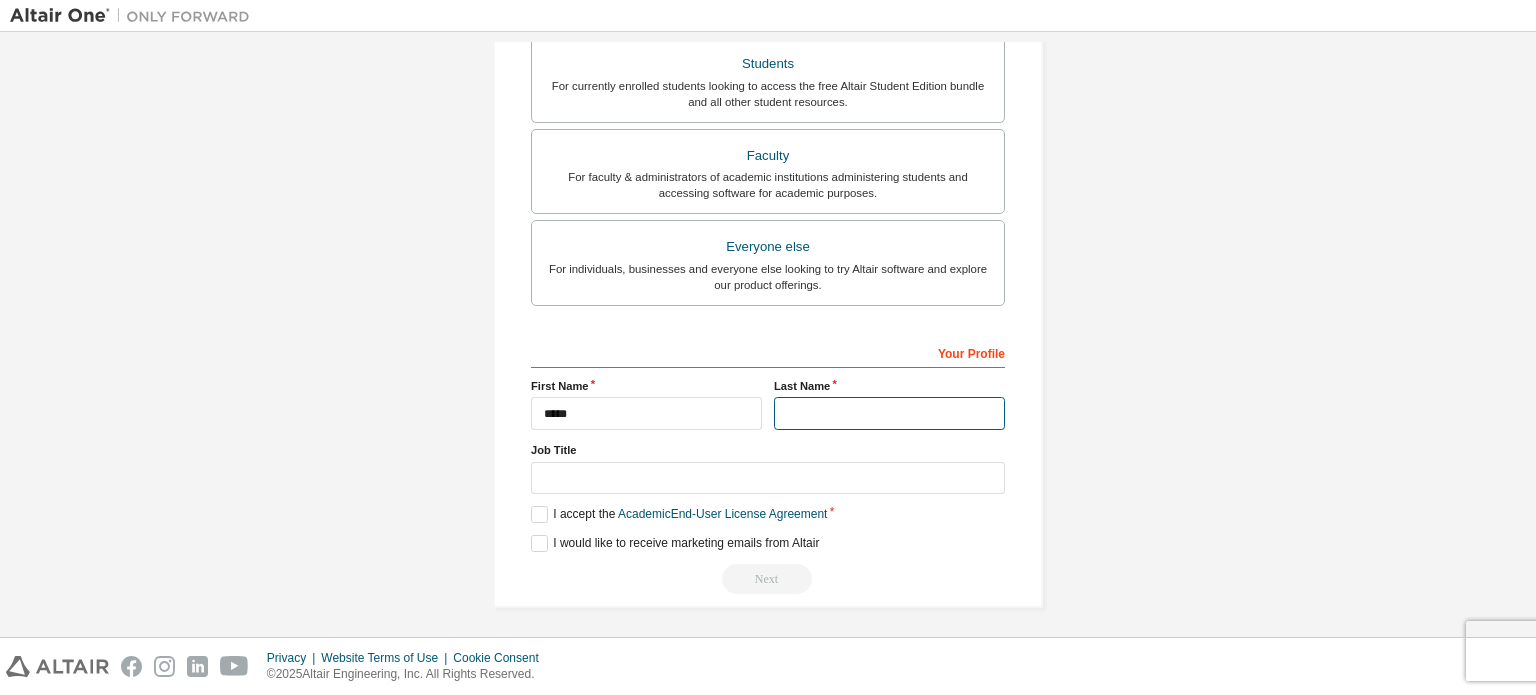 type on "*******" 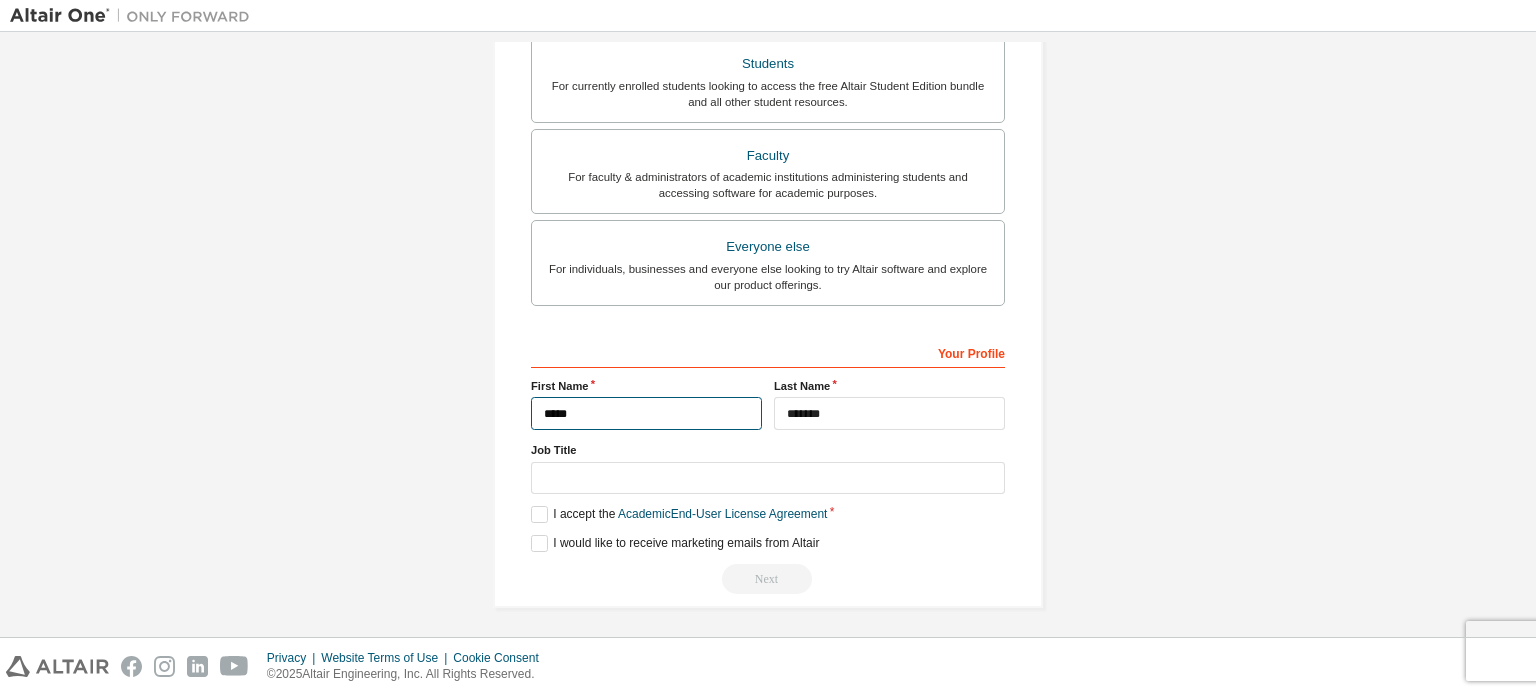 click on "*****" at bounding box center (646, 413) 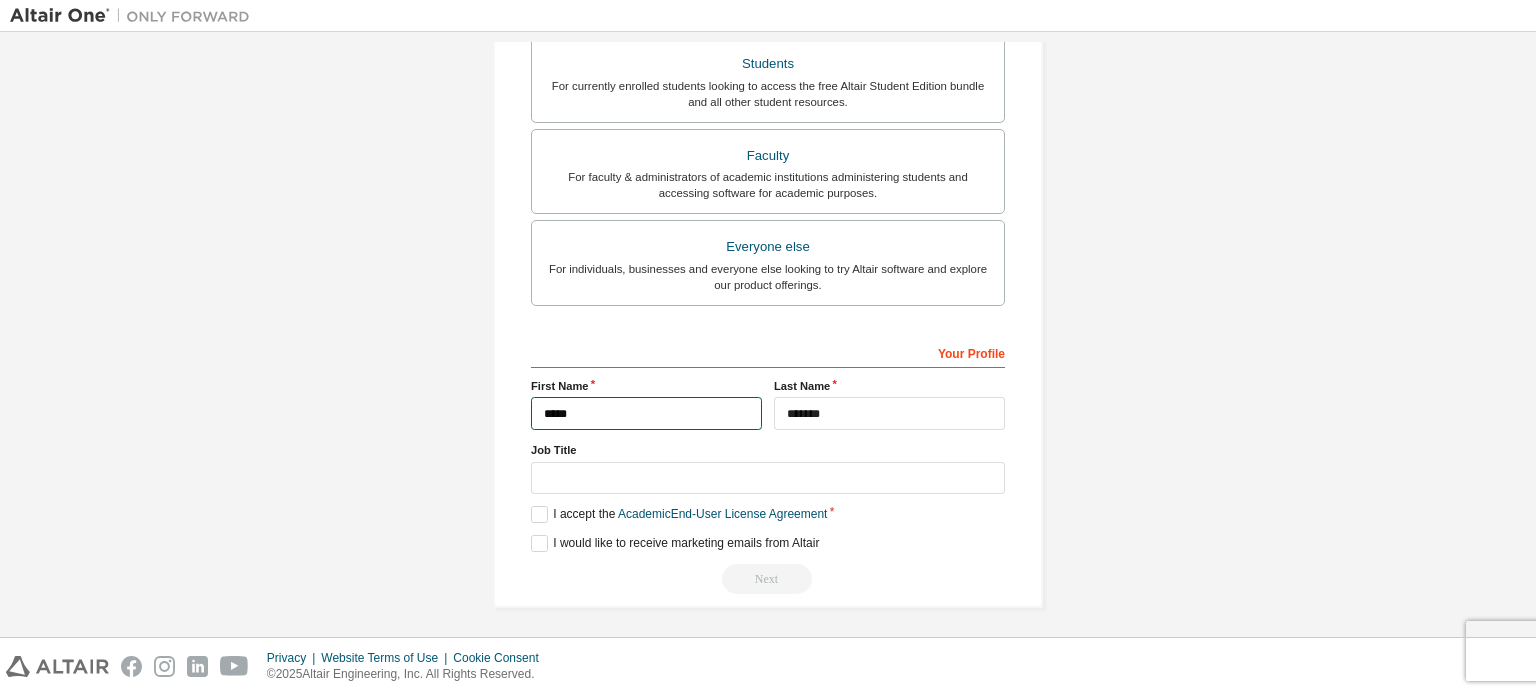 click on "*****" at bounding box center [646, 413] 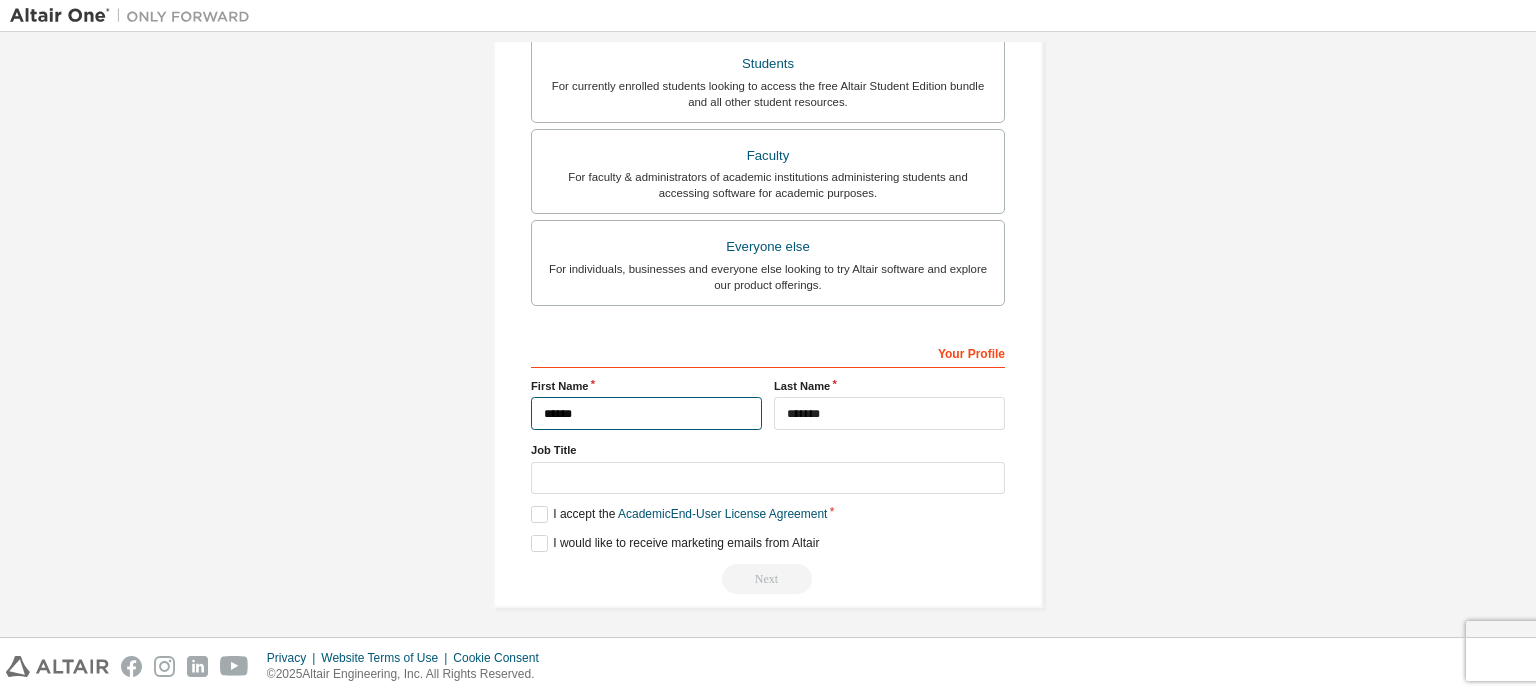 type on "*****" 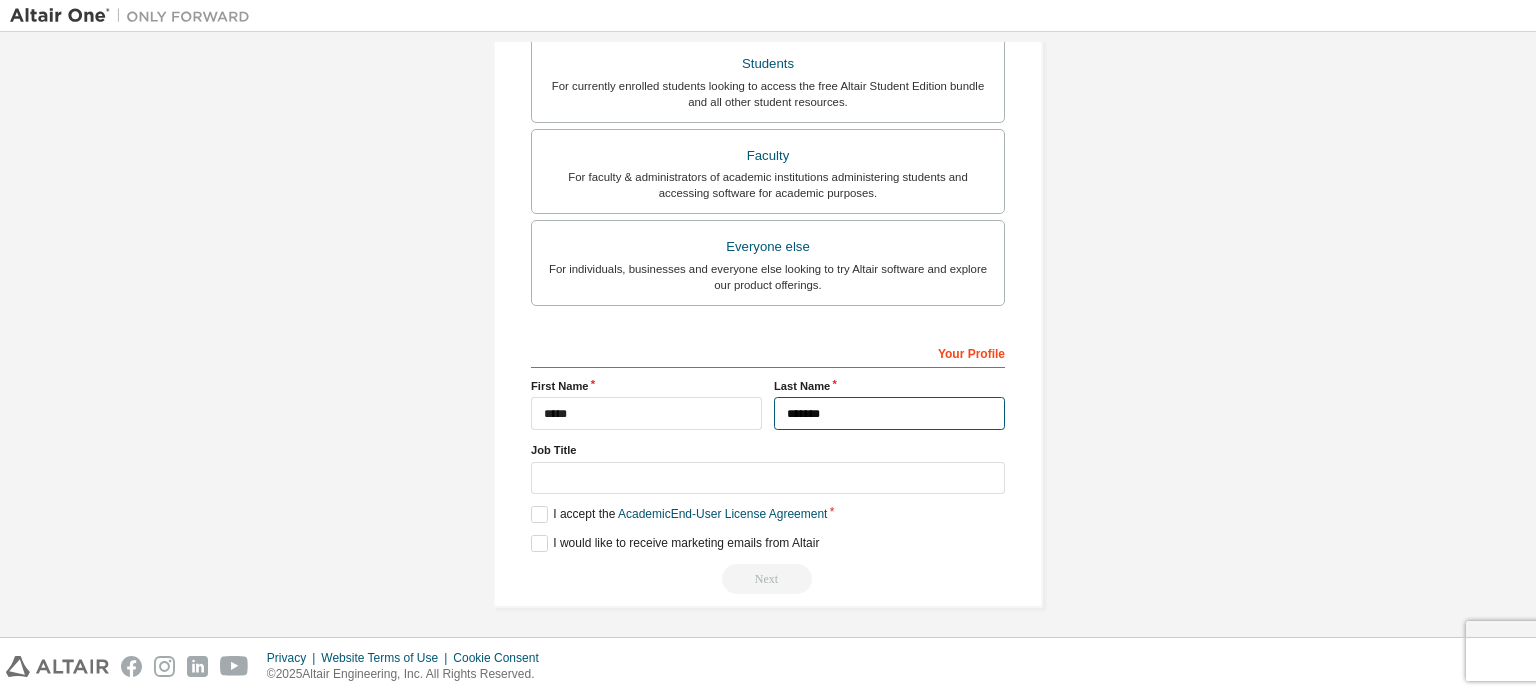 click on "*******" at bounding box center [889, 413] 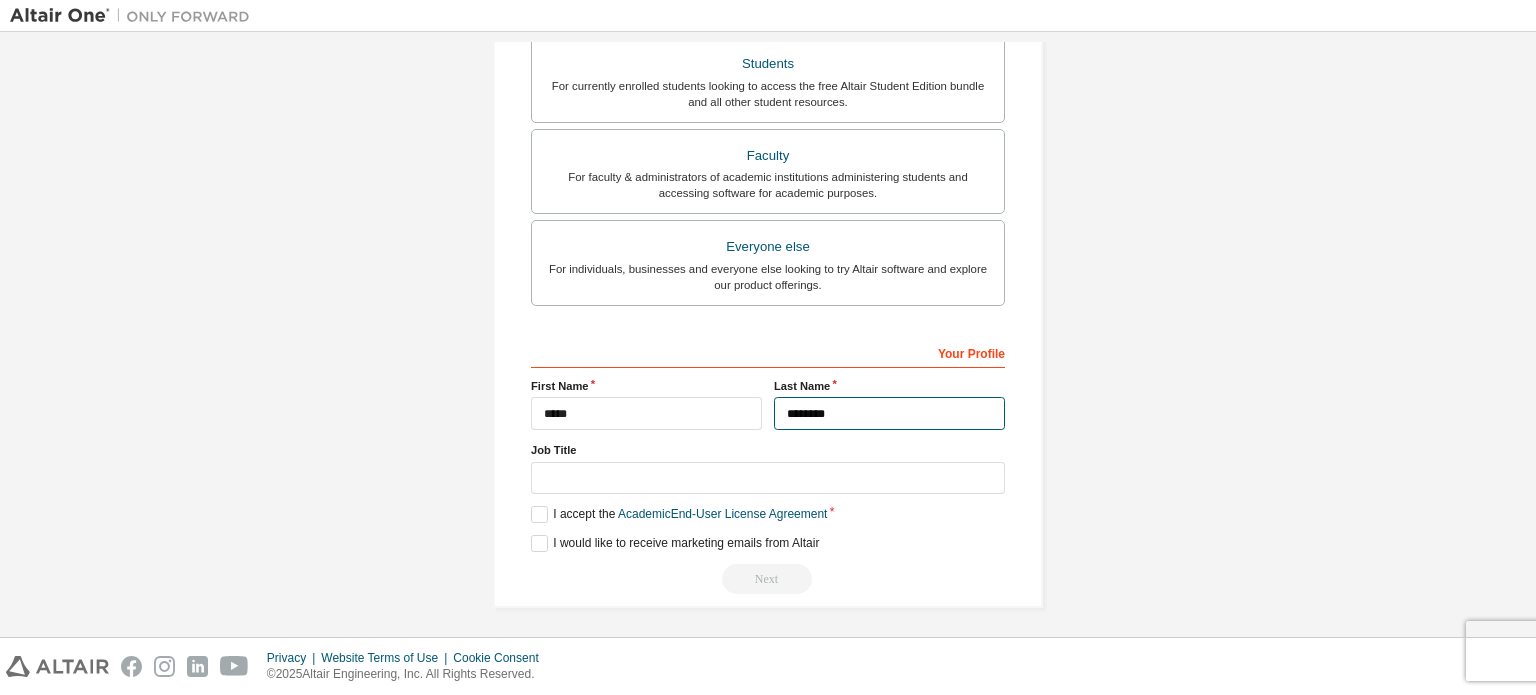 type on "*******" 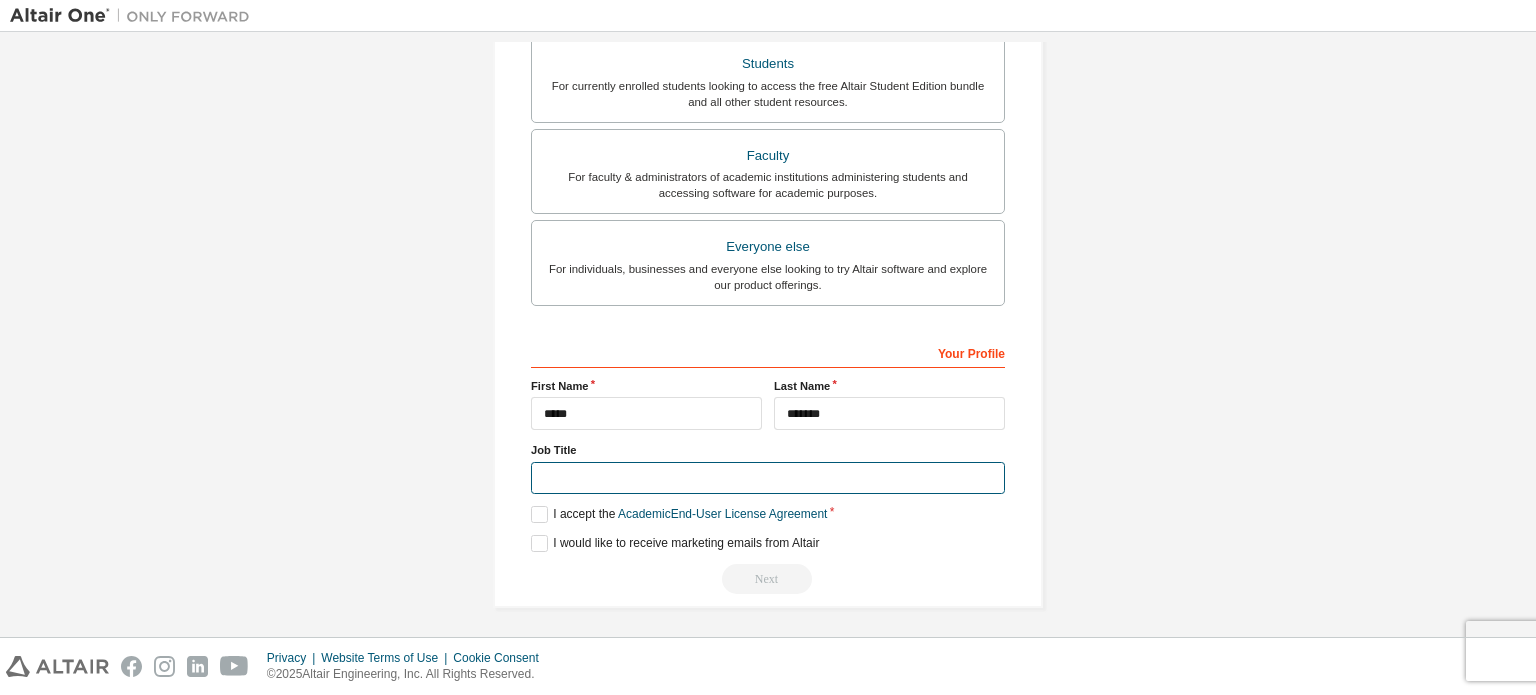 click at bounding box center (768, 478) 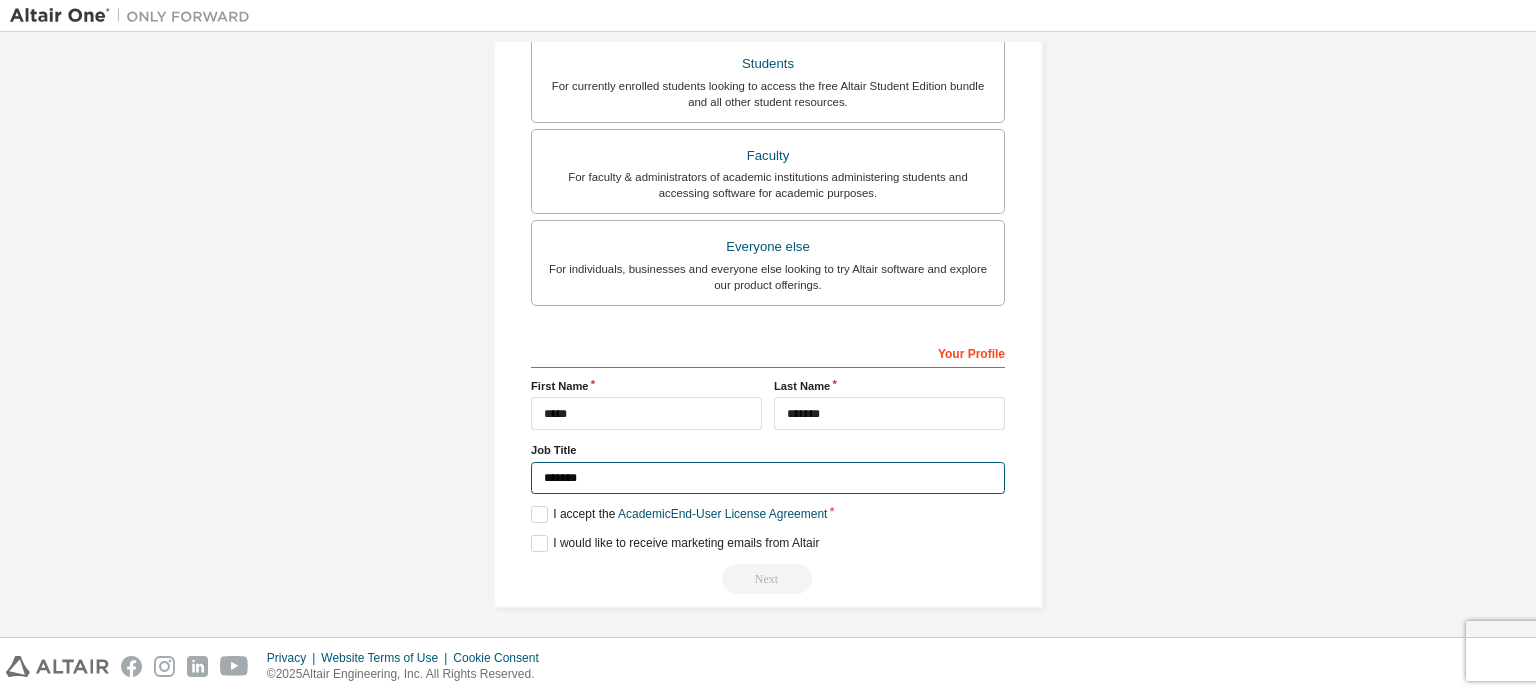 type on "*******" 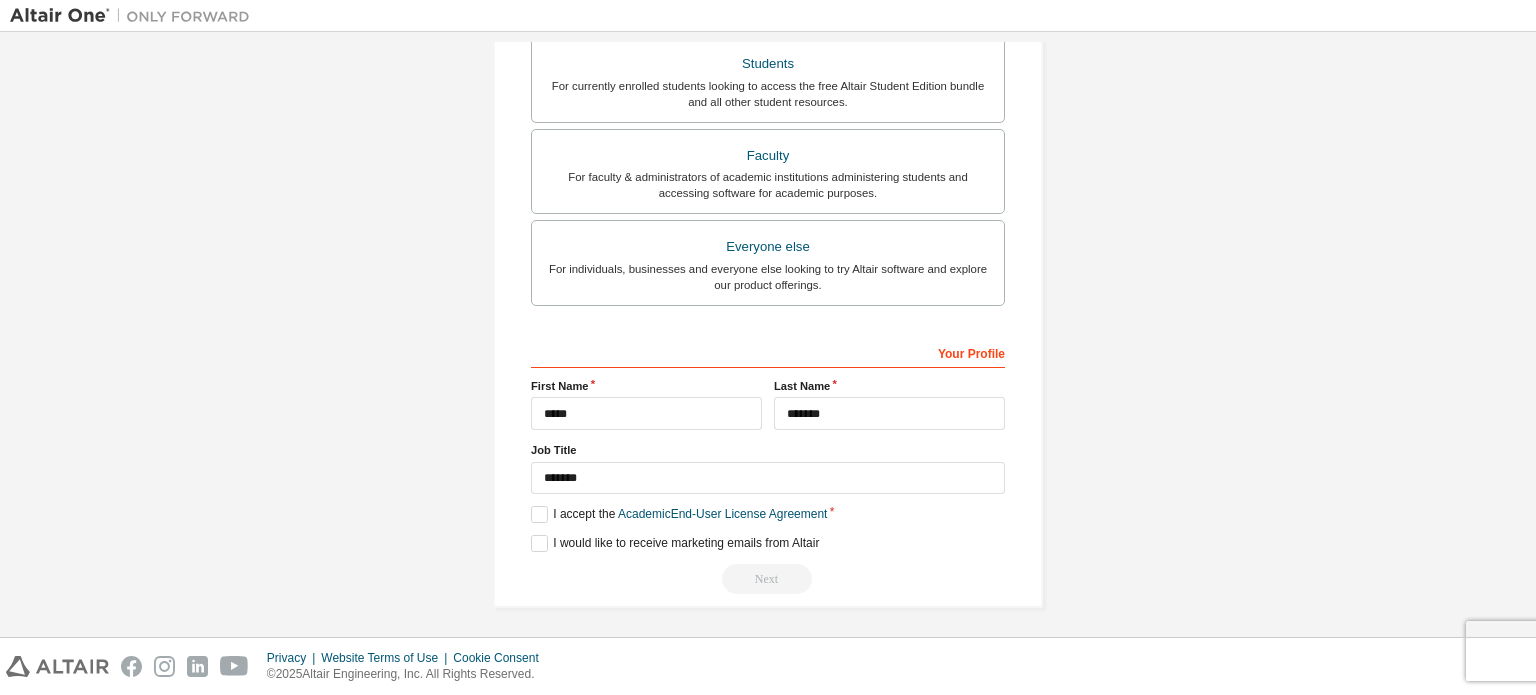 click on "Your Profile First Name ***** Last Name ******* Job Title ******* Please provide State/Province to help us route sales and support resources to you more efficiently. I accept the   Academic   End-User License Agreement I would like to receive marketing emails from Altair Next" at bounding box center (768, 465) 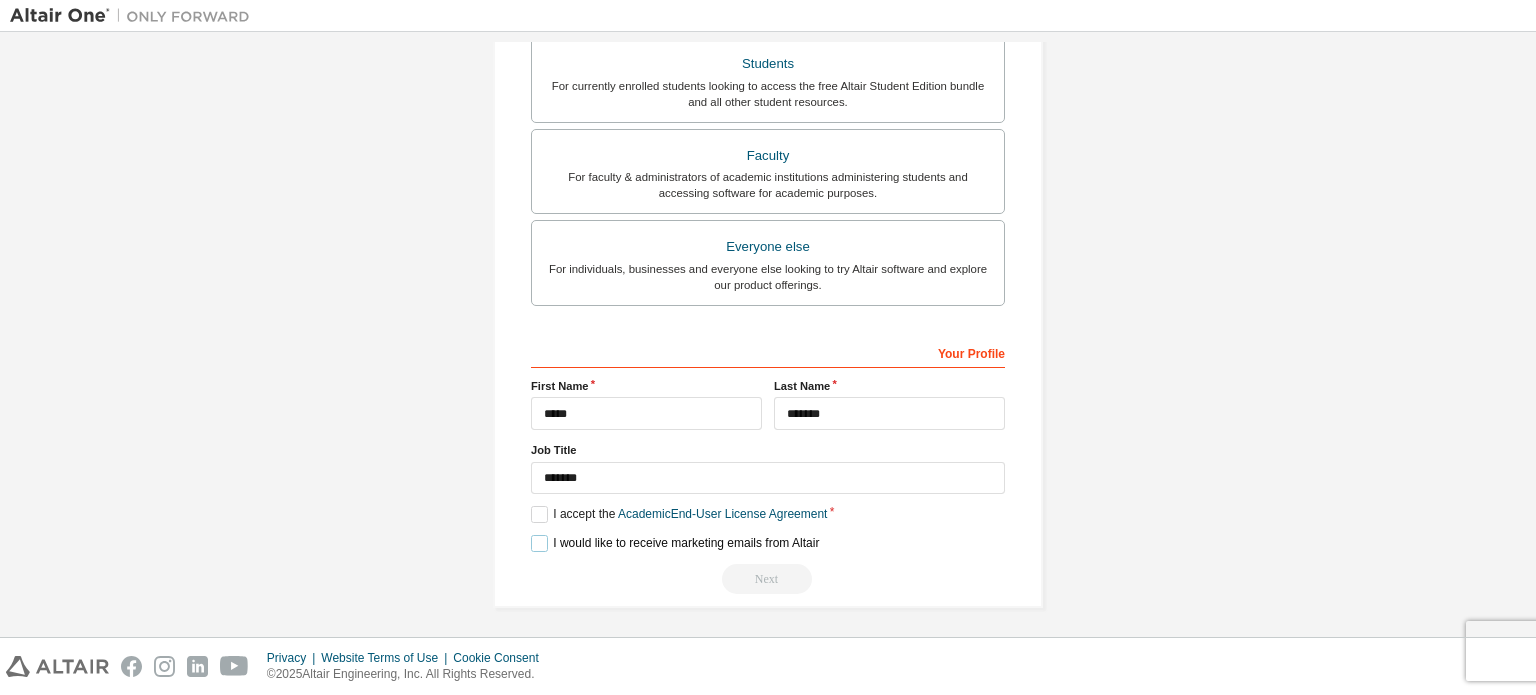 click on "I would like to receive marketing emails from Altair" at bounding box center (675, 543) 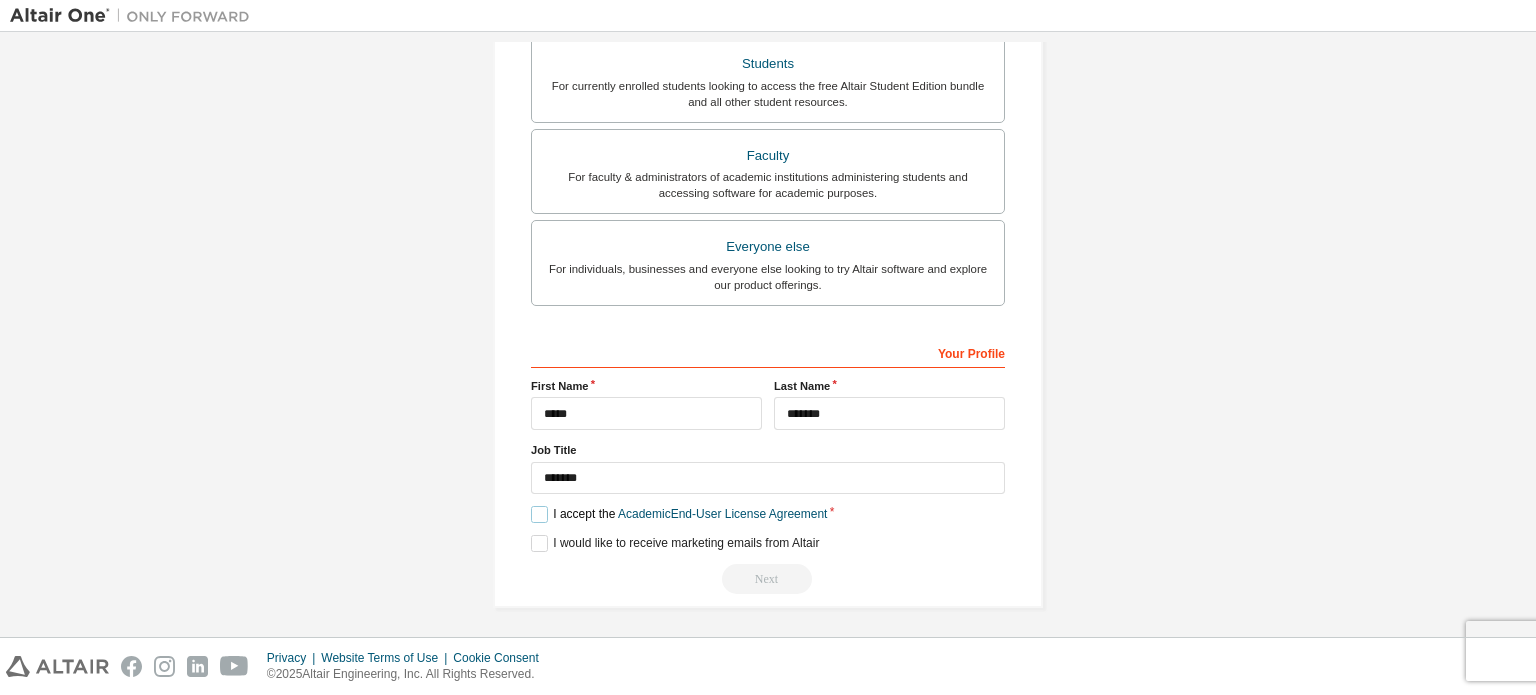 click on "I accept the   Academic   End-User License Agreement" at bounding box center (679, 514) 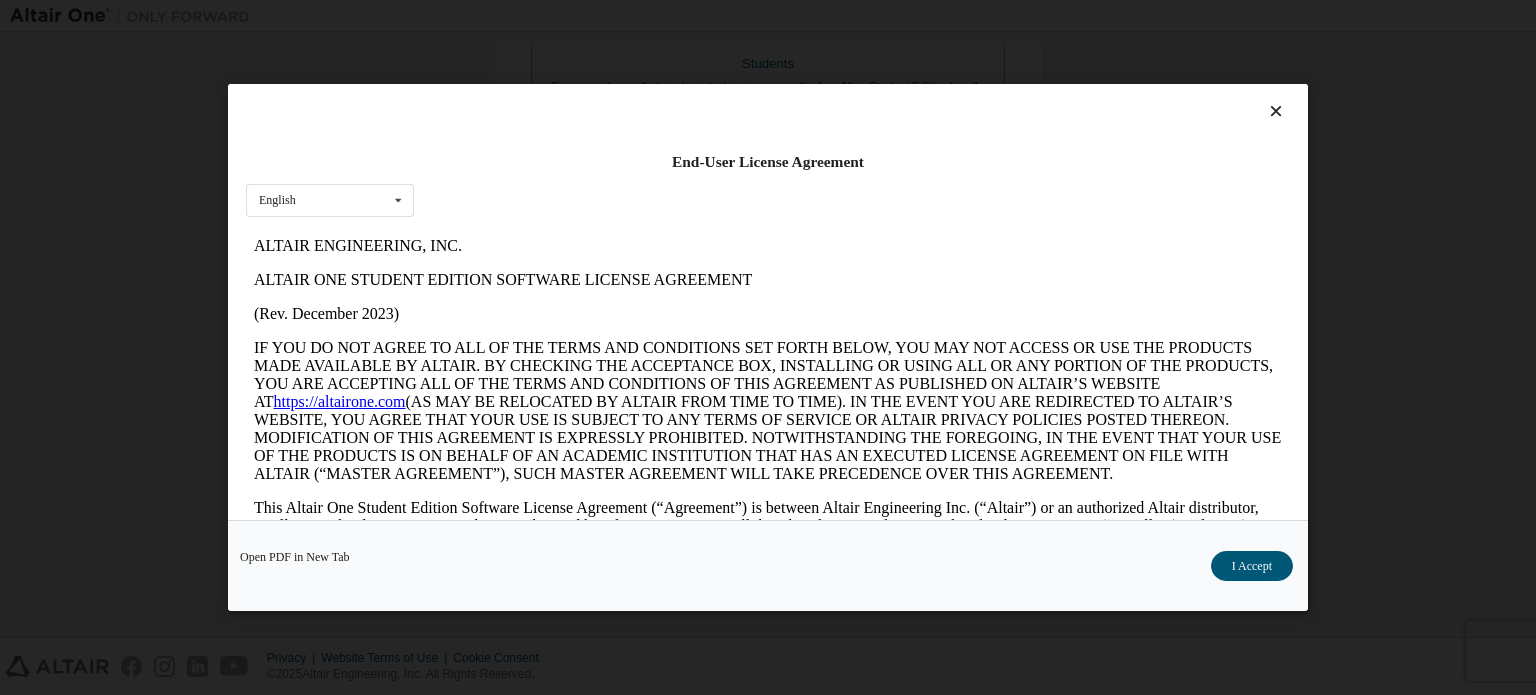 scroll, scrollTop: 0, scrollLeft: 0, axis: both 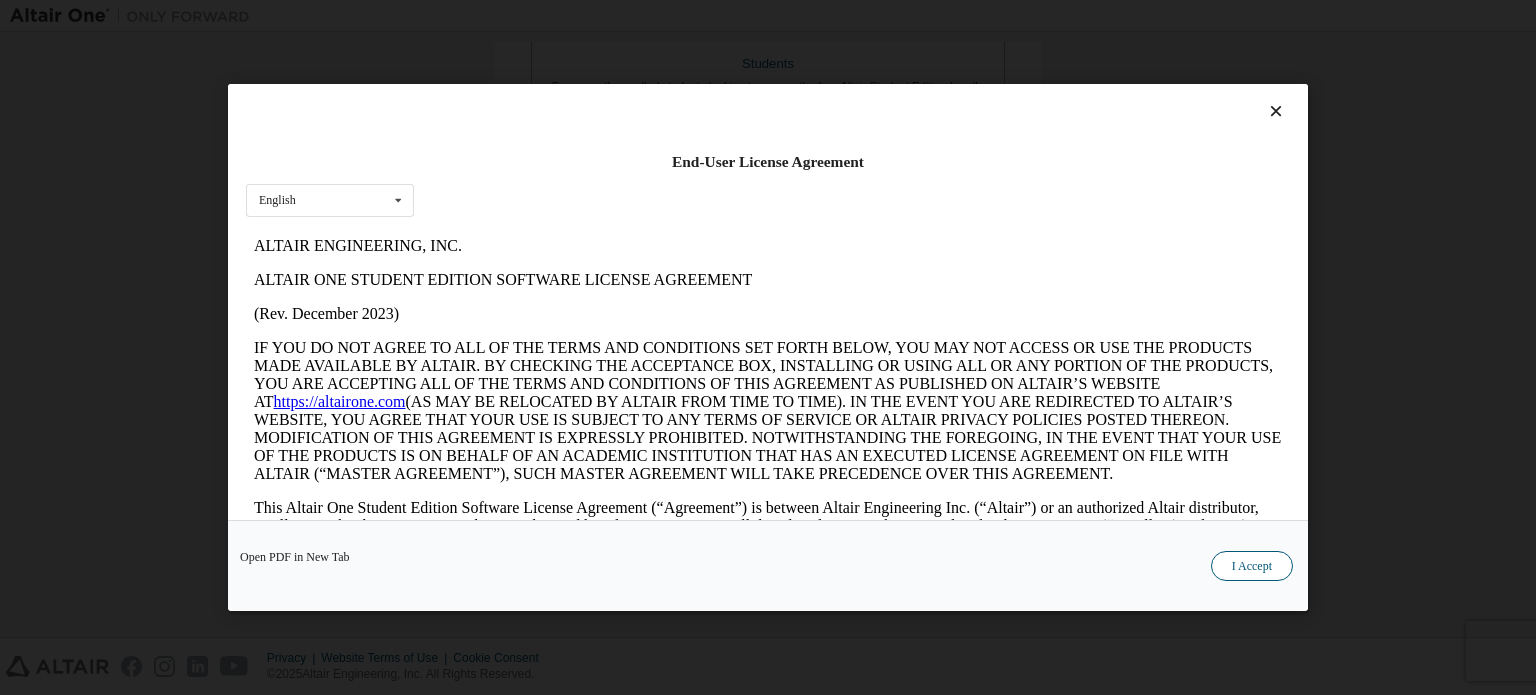 click on "I Accept" at bounding box center [1252, 566] 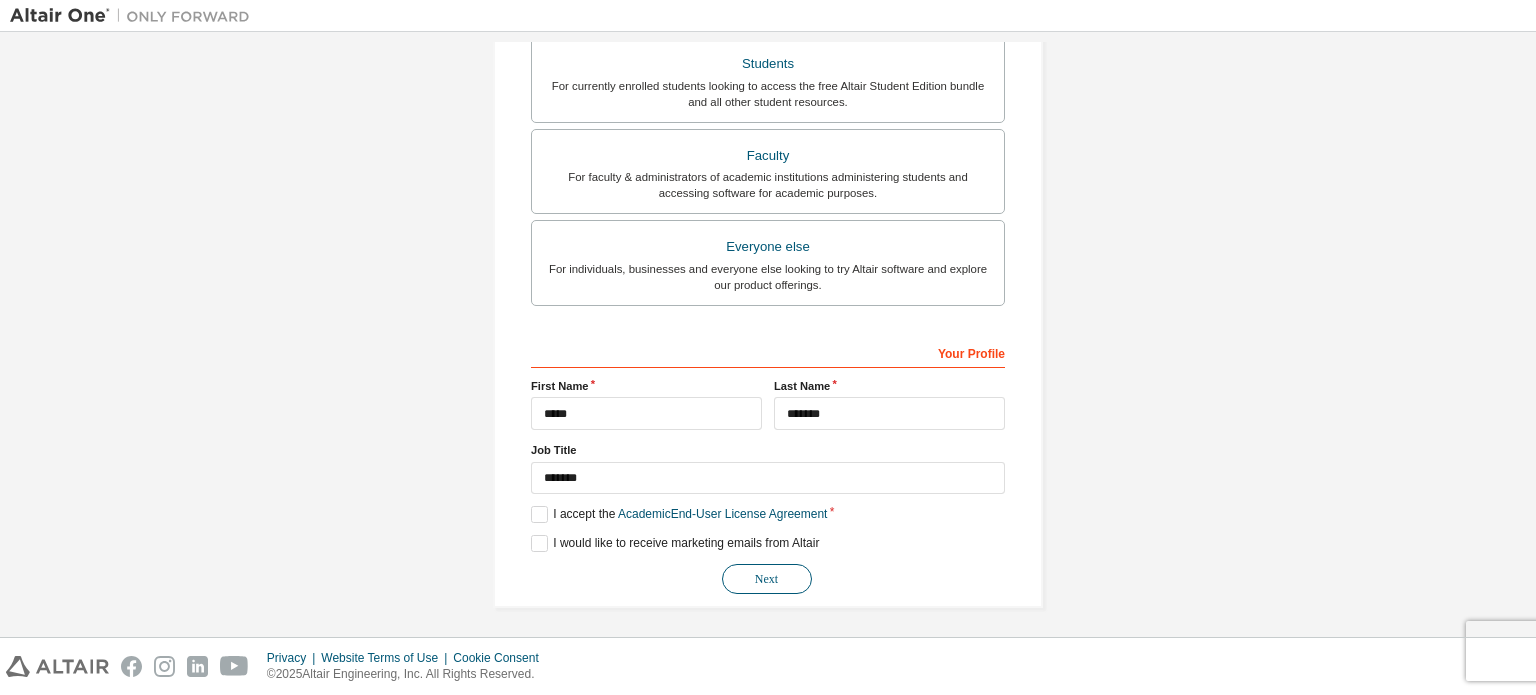 click on "Next" at bounding box center (767, 579) 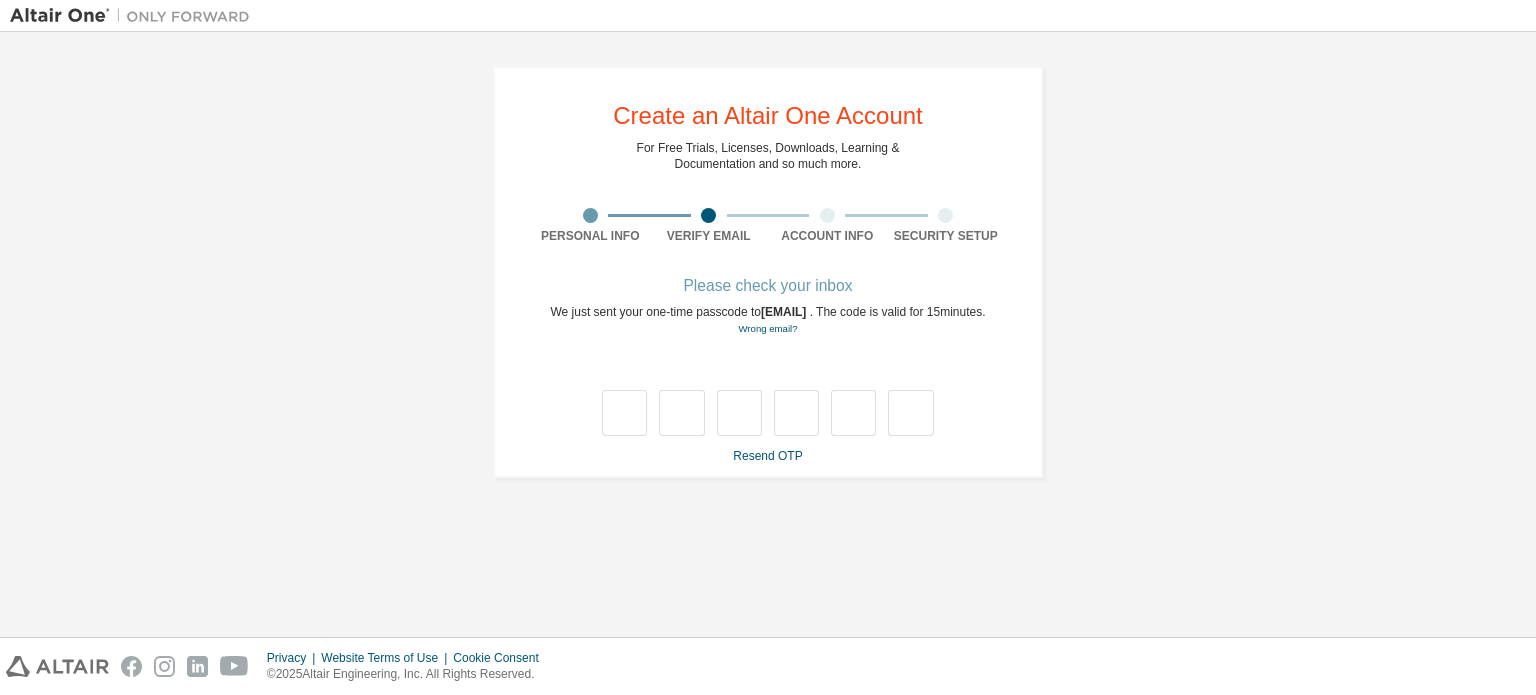 scroll, scrollTop: 0, scrollLeft: 0, axis: both 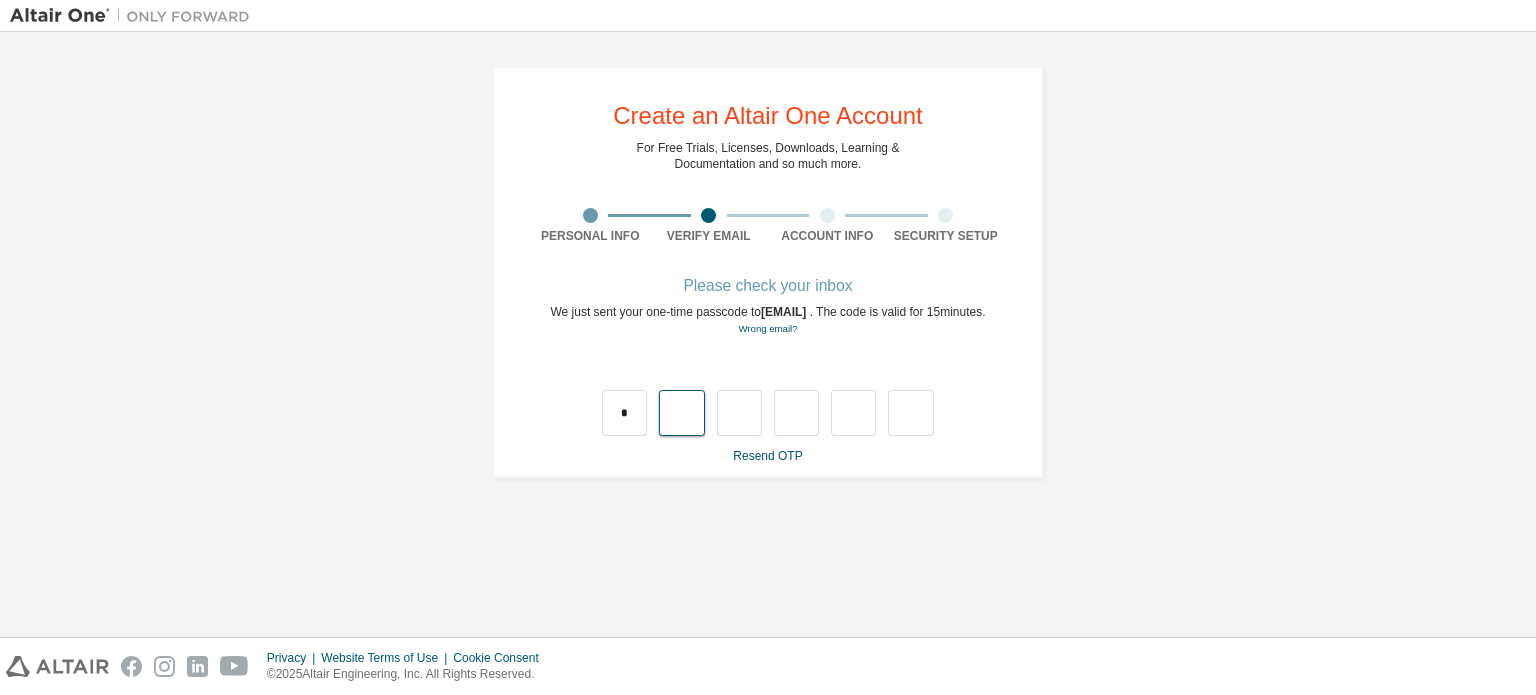 type on "*" 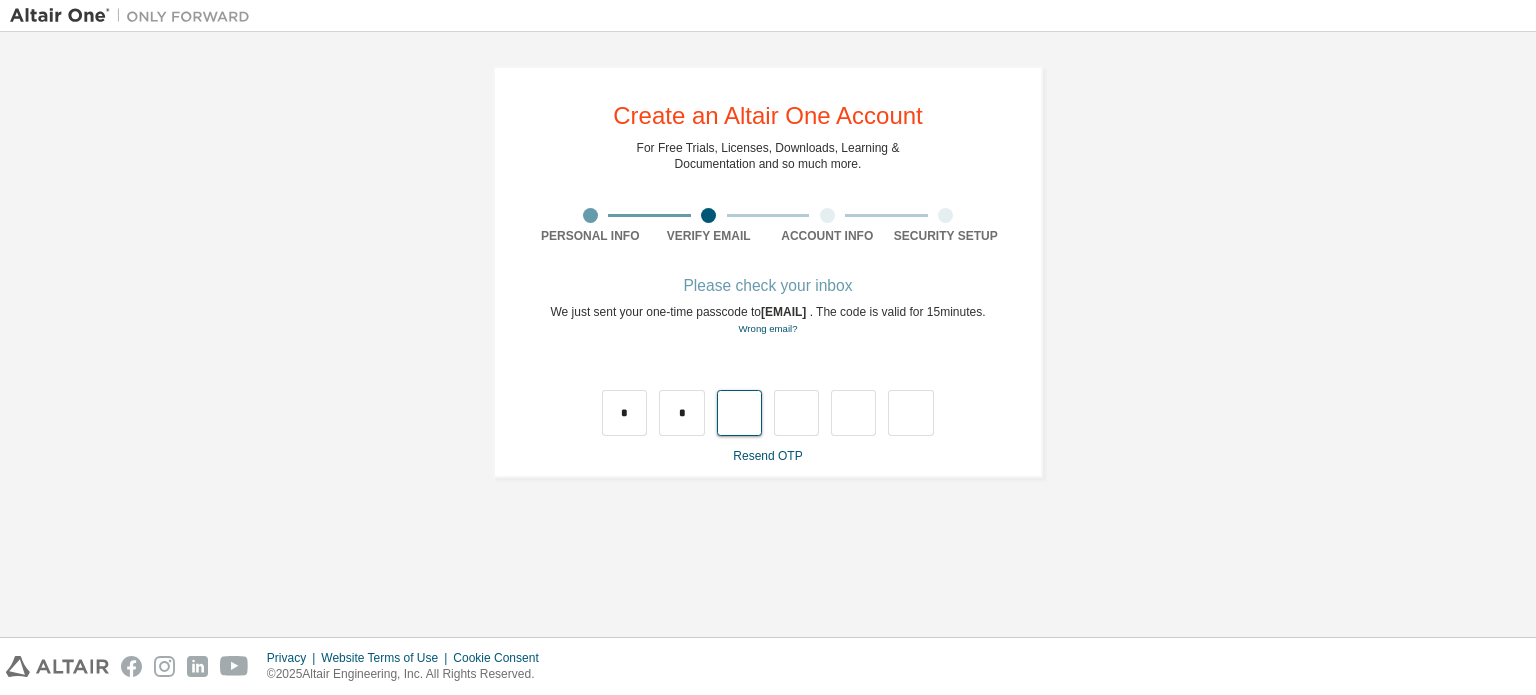 type on "*" 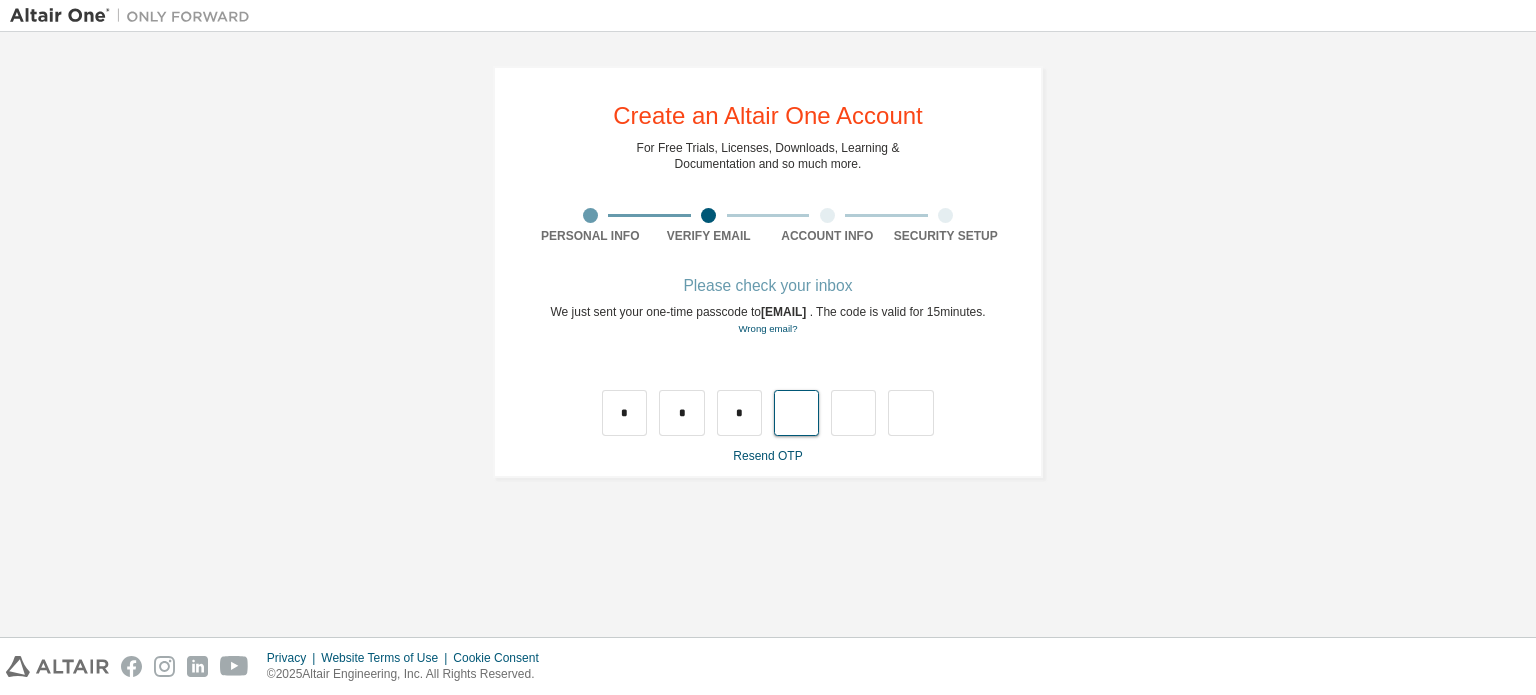 type on "*" 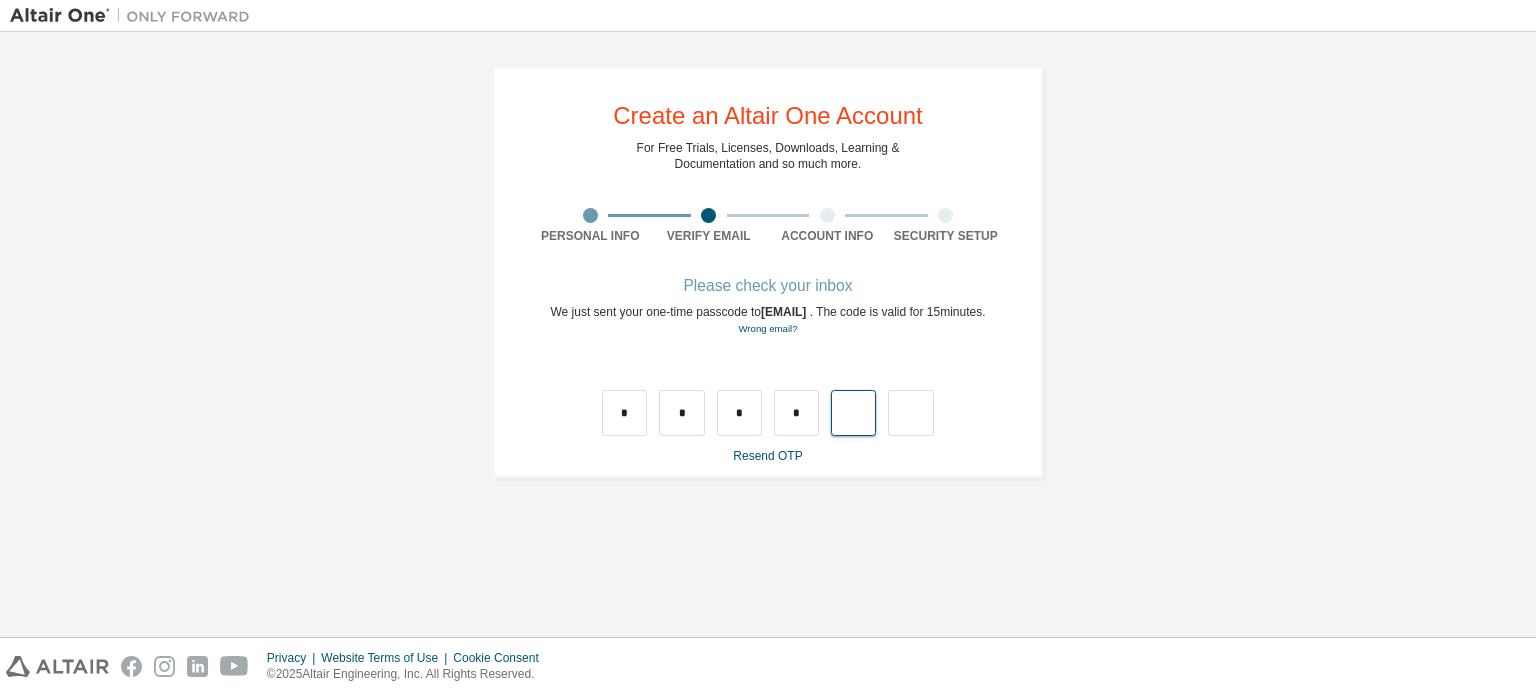 type on "*" 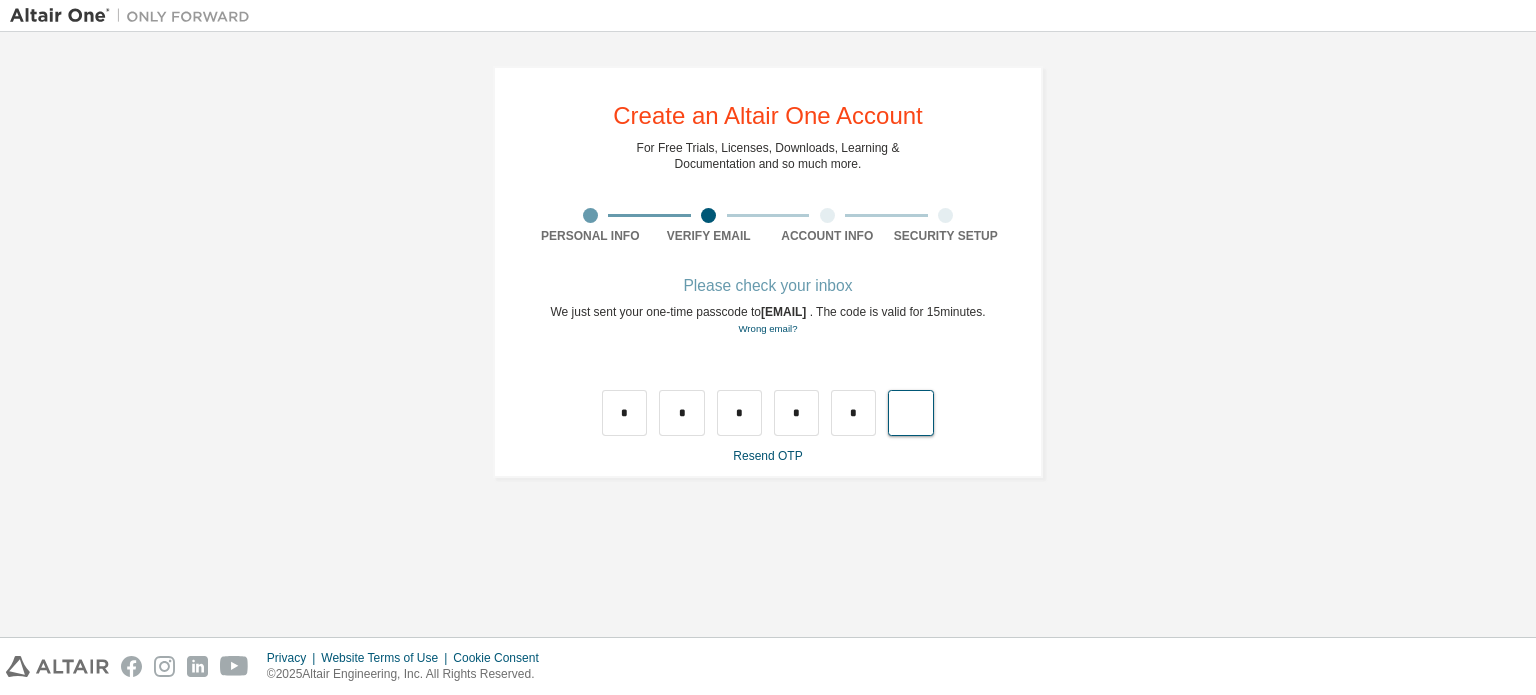 type on "*" 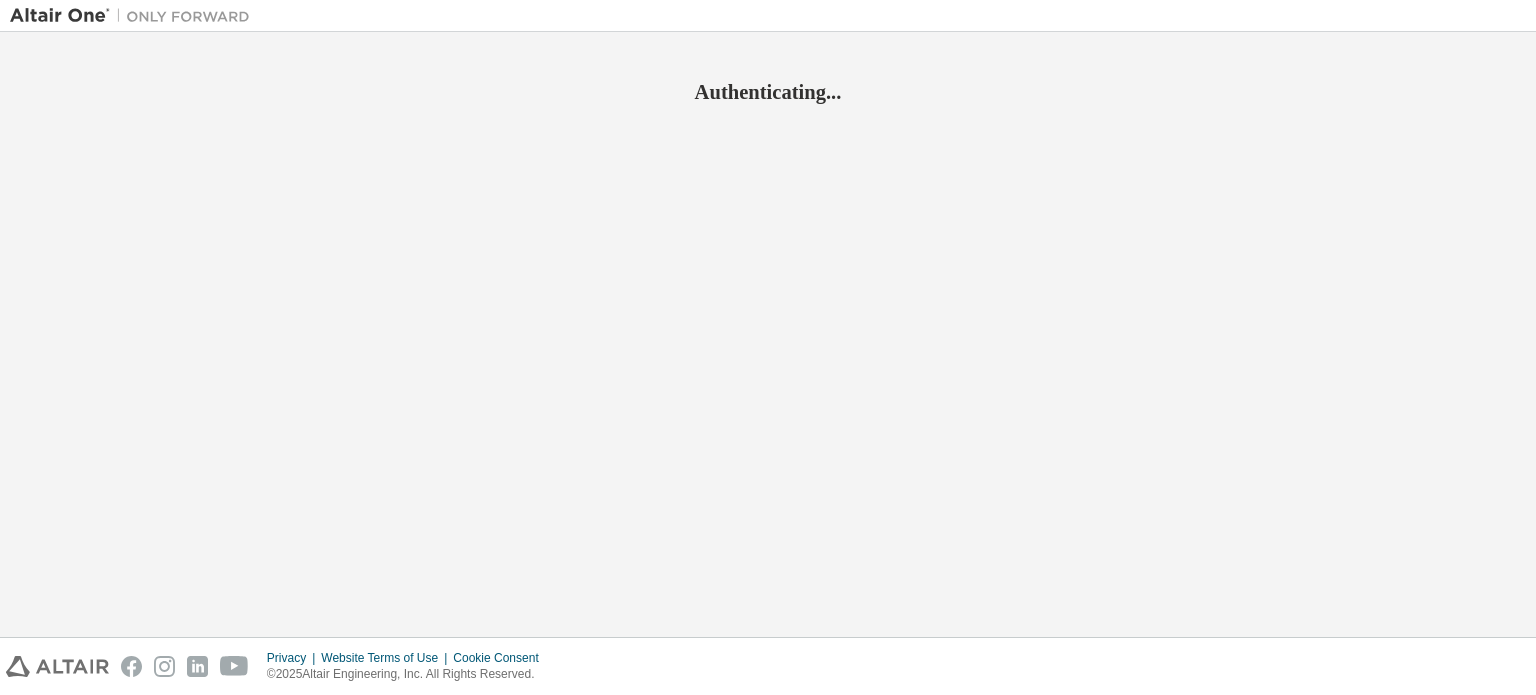 scroll, scrollTop: 0, scrollLeft: 0, axis: both 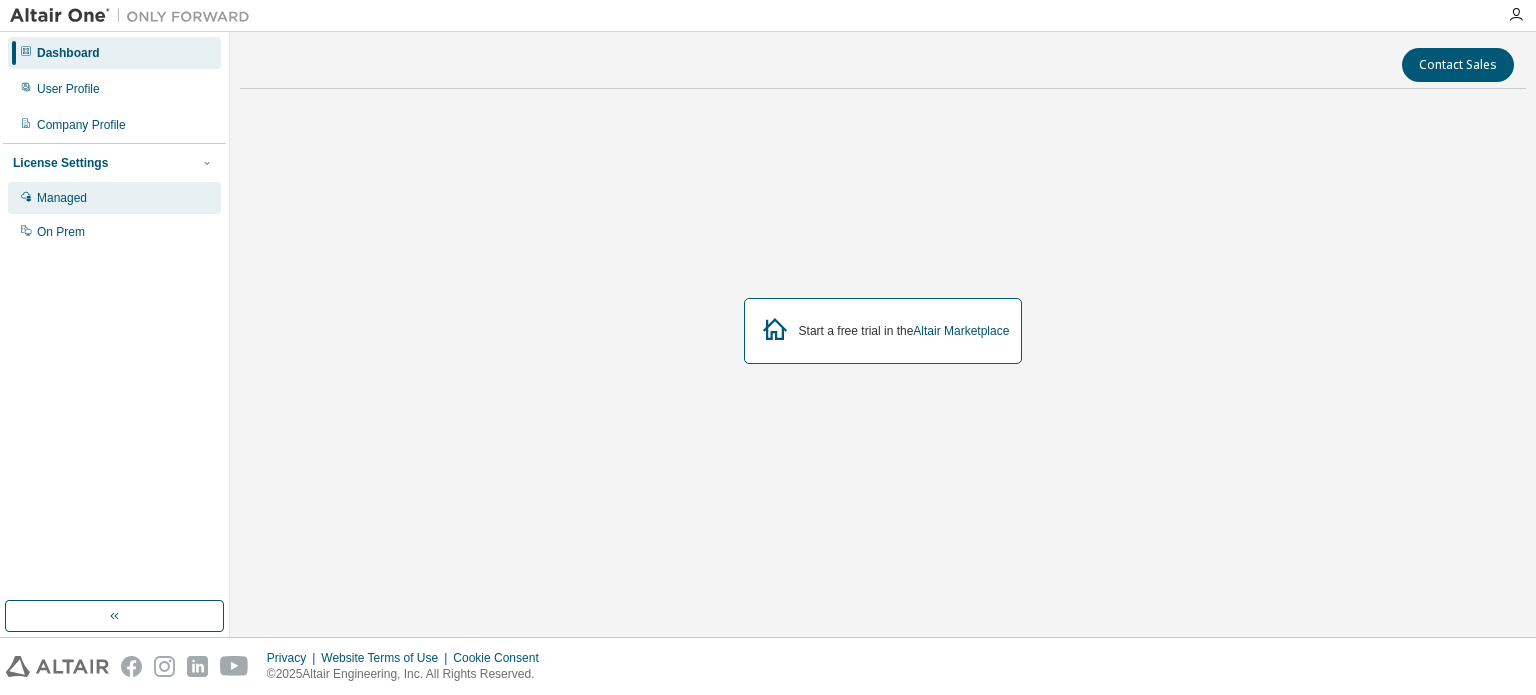 click on "Managed" at bounding box center [114, 198] 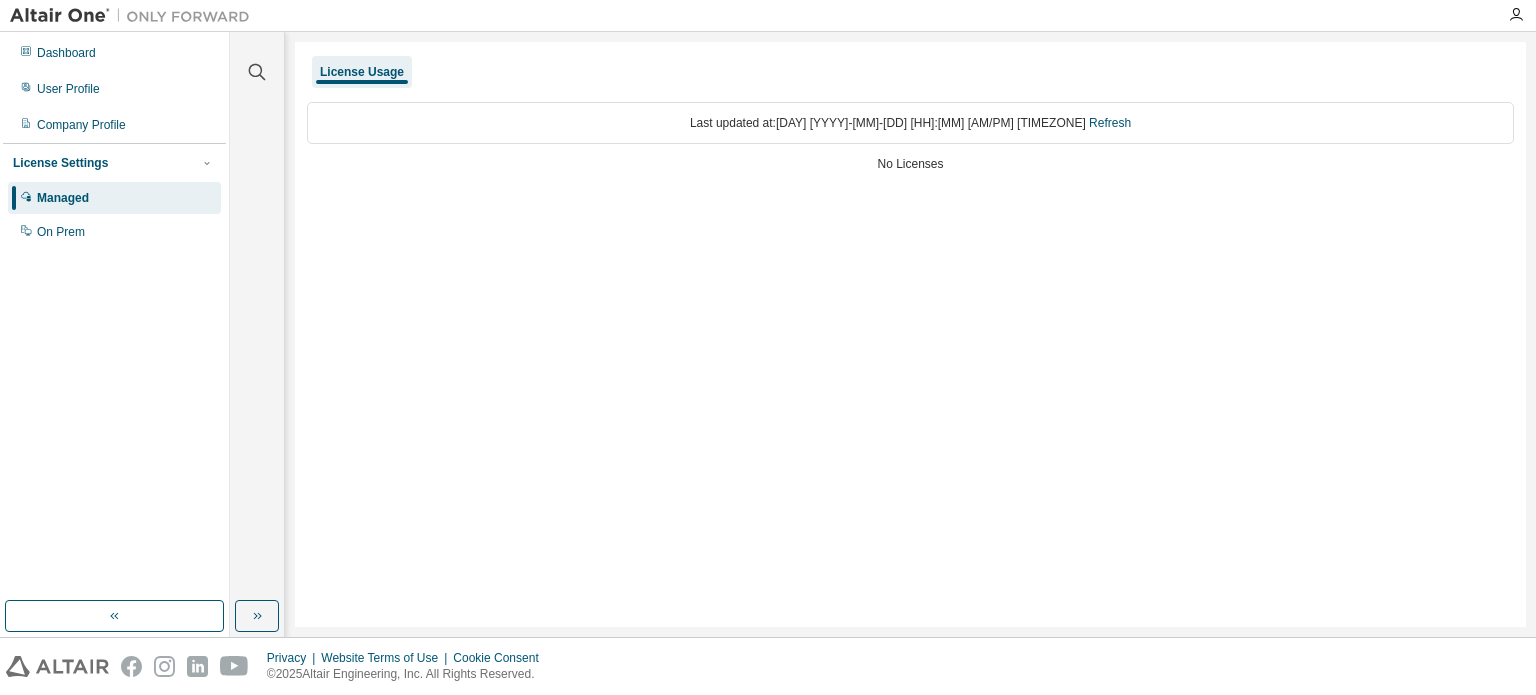 scroll, scrollTop: 0, scrollLeft: 0, axis: both 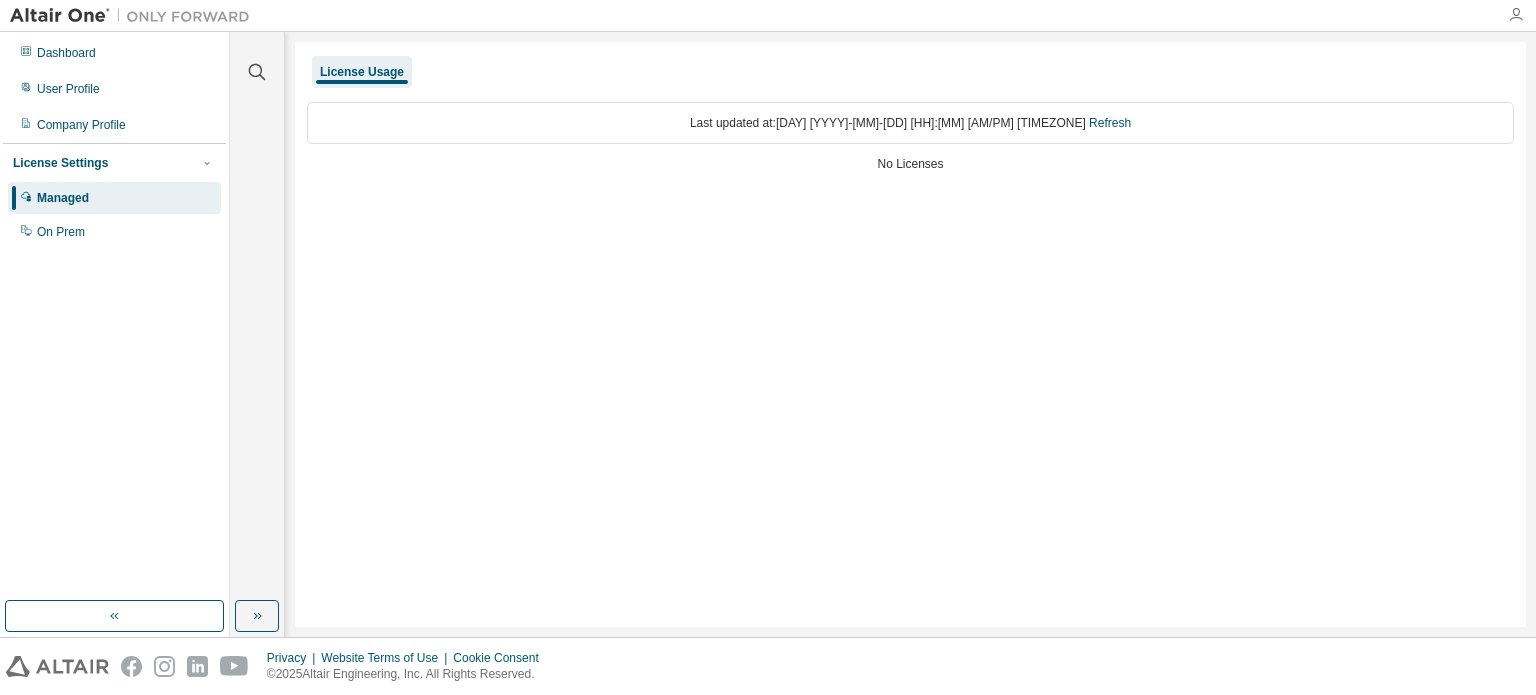 click at bounding box center (1516, 15) 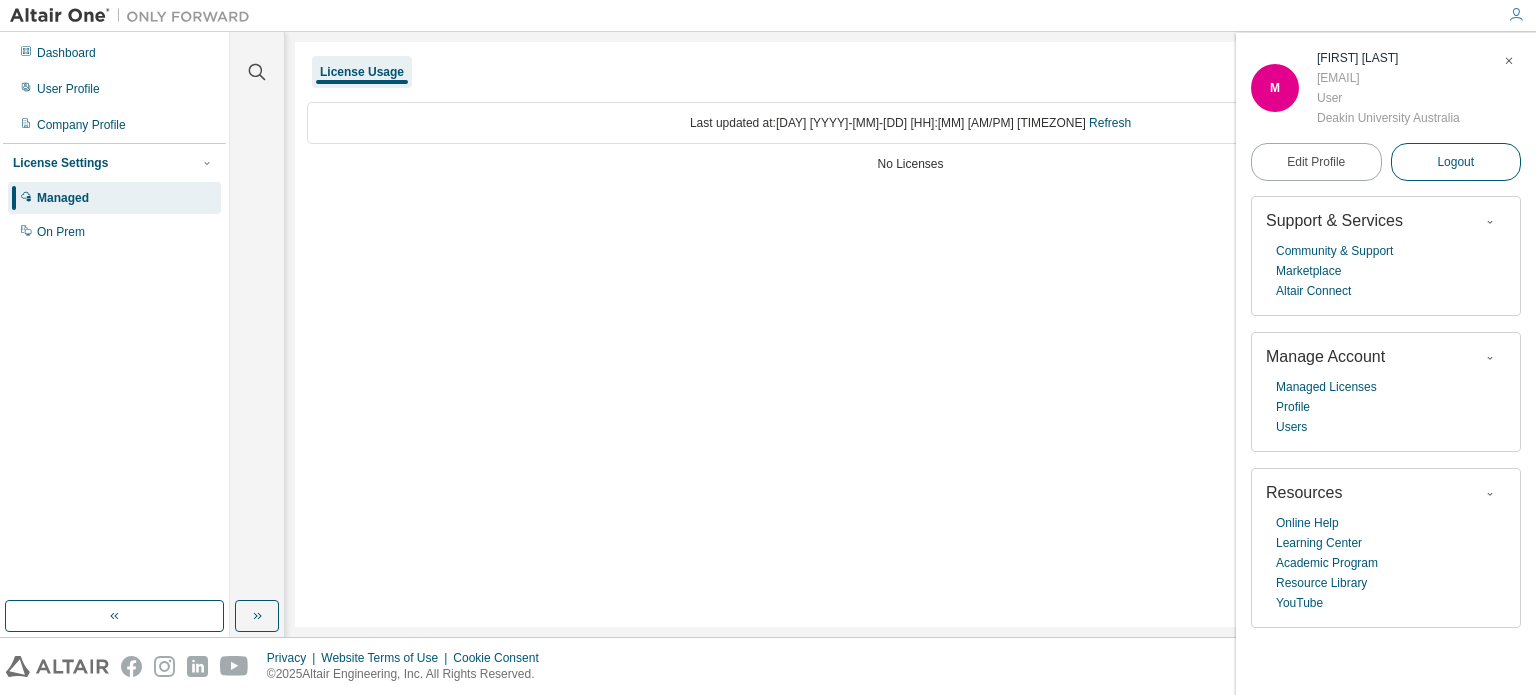 click on "Logout" at bounding box center (1456, 162) 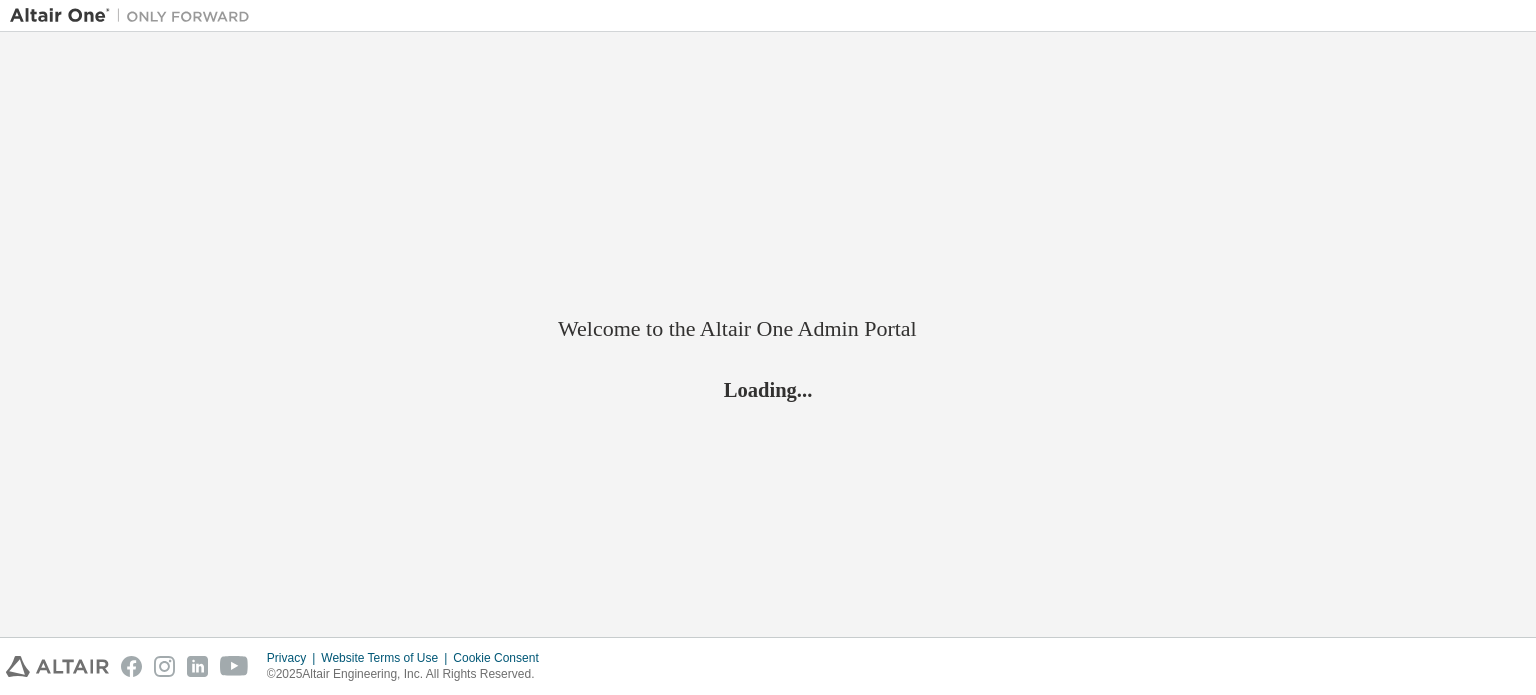 scroll, scrollTop: 0, scrollLeft: 0, axis: both 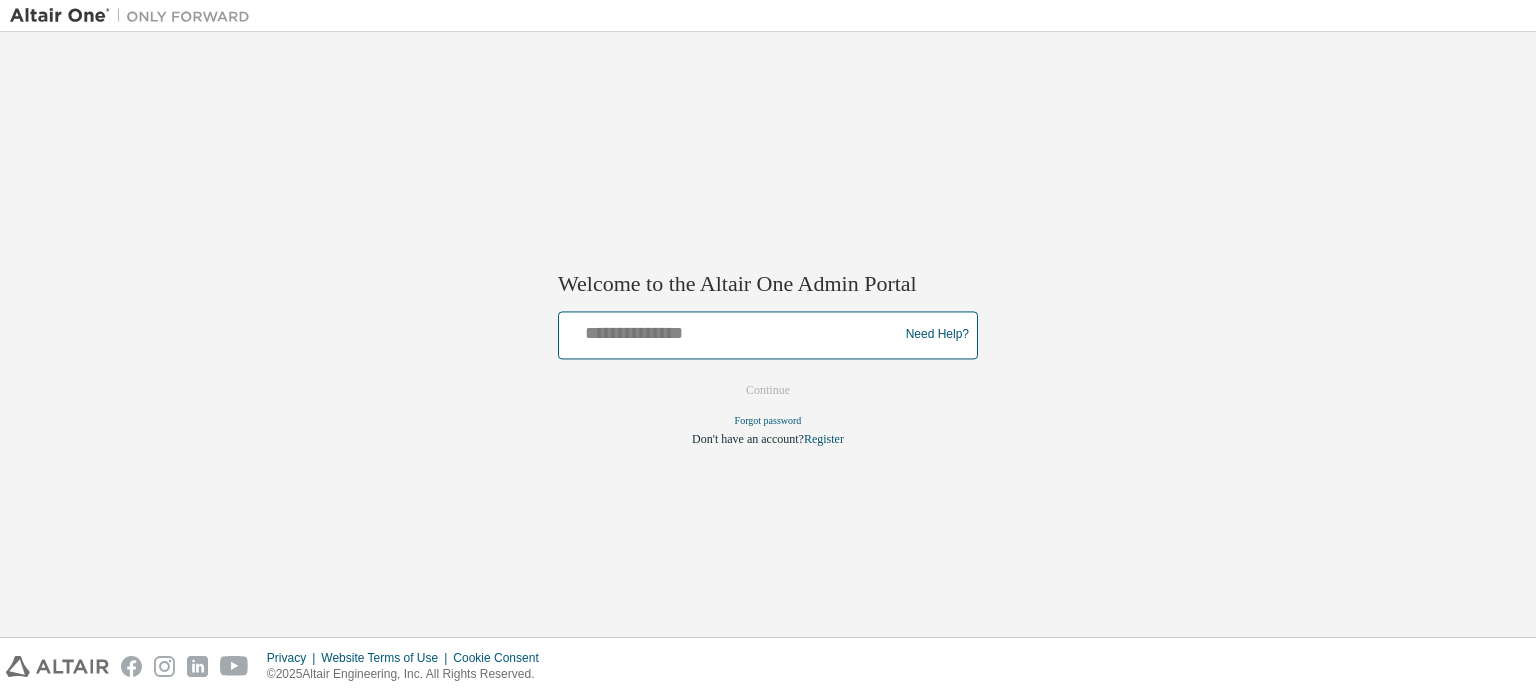 click at bounding box center [731, 330] 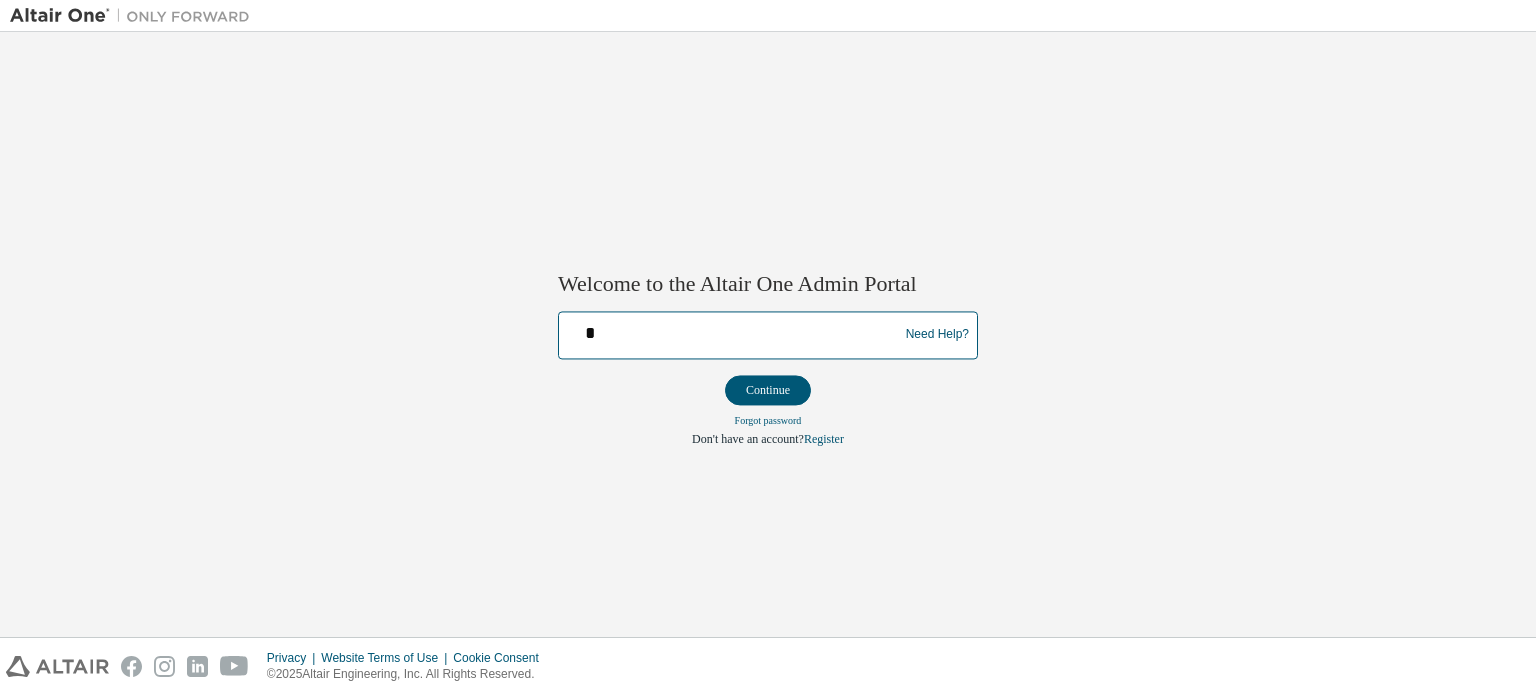 type on "**********" 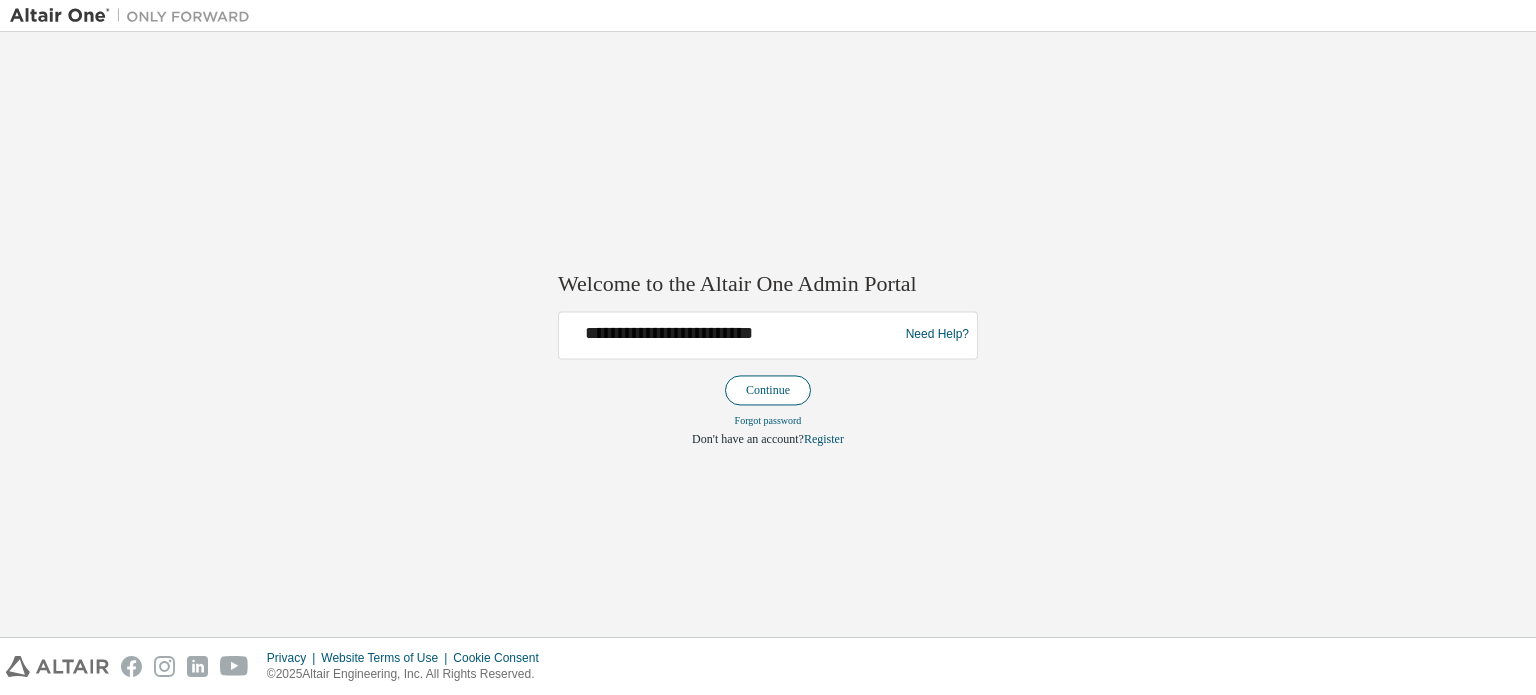 click on "Continue" at bounding box center [768, 390] 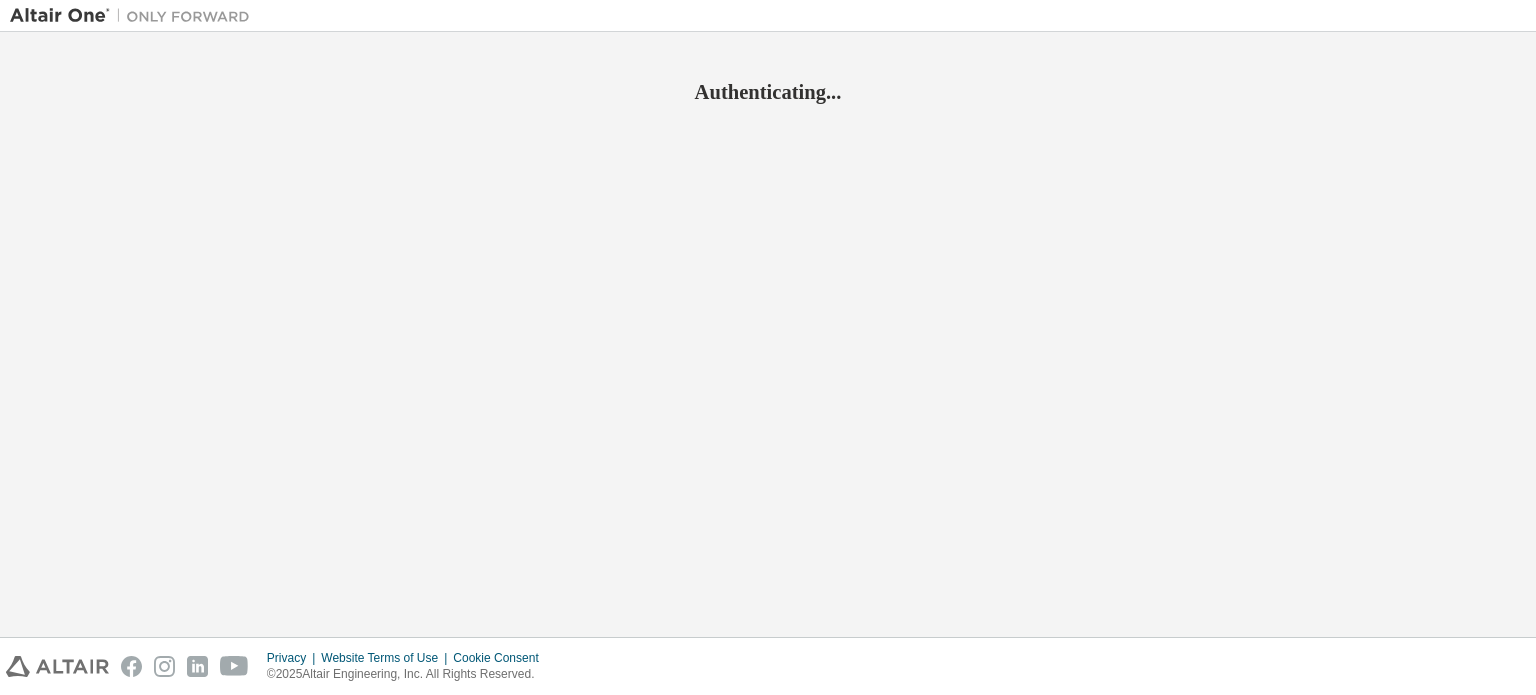 scroll, scrollTop: 0, scrollLeft: 0, axis: both 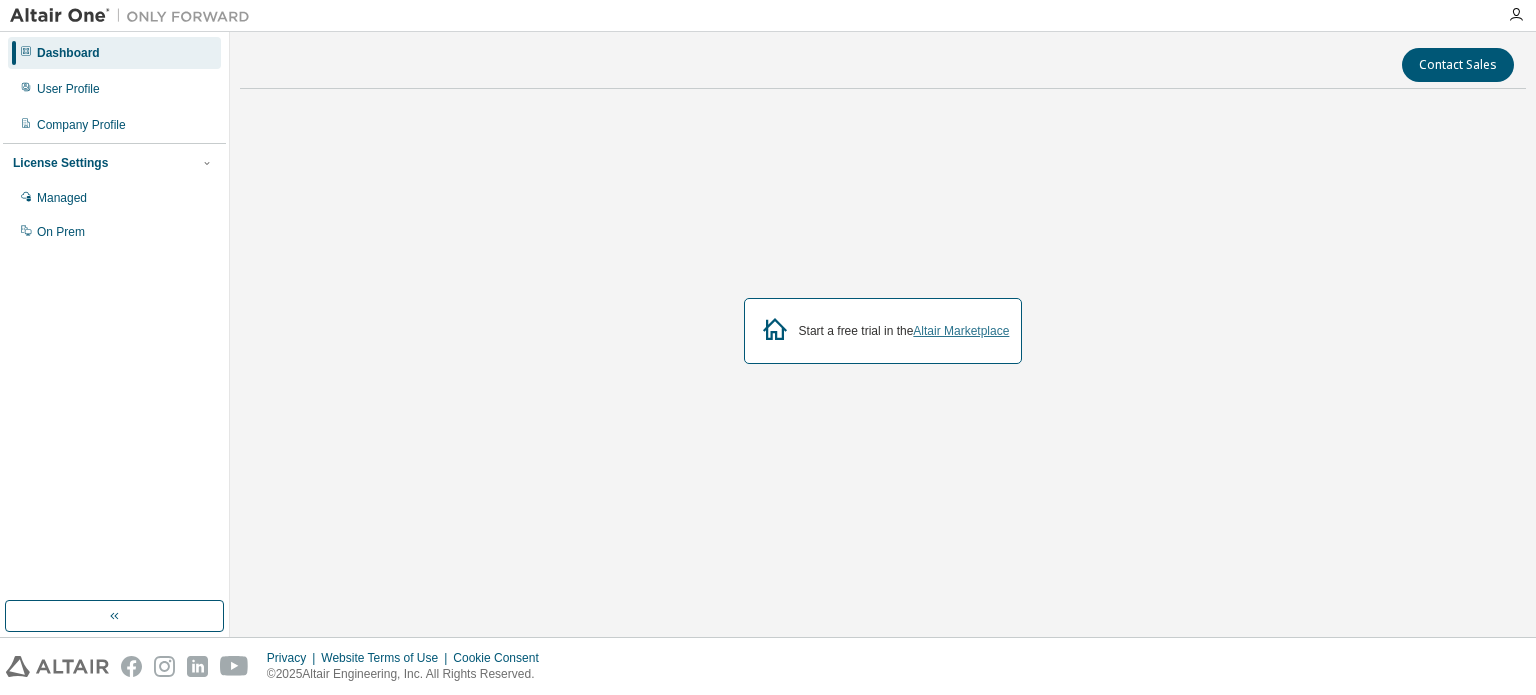 click on "Altair Marketplace" at bounding box center [961, 331] 